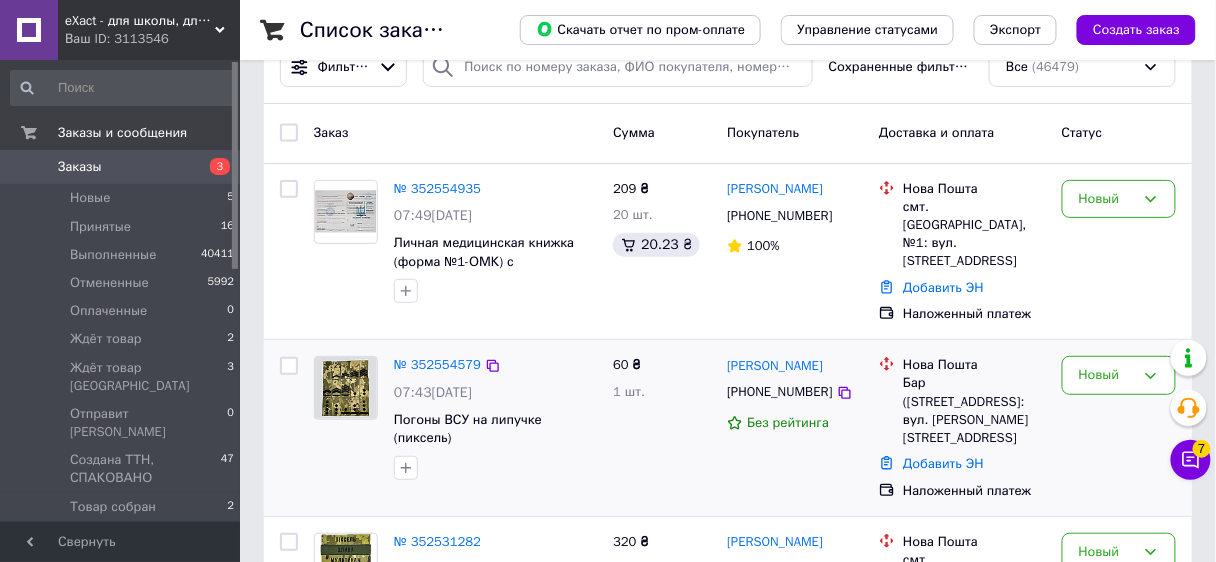 scroll, scrollTop: 80, scrollLeft: 0, axis: vertical 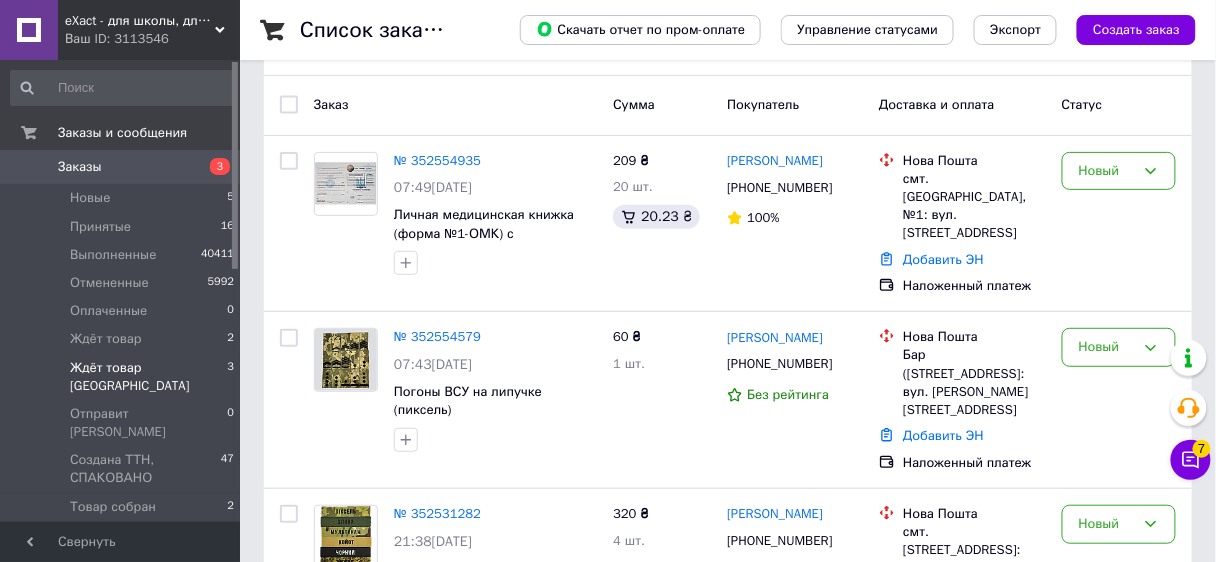 click on "Ждёт товар [GEOGRAPHIC_DATA]" at bounding box center [148, 377] 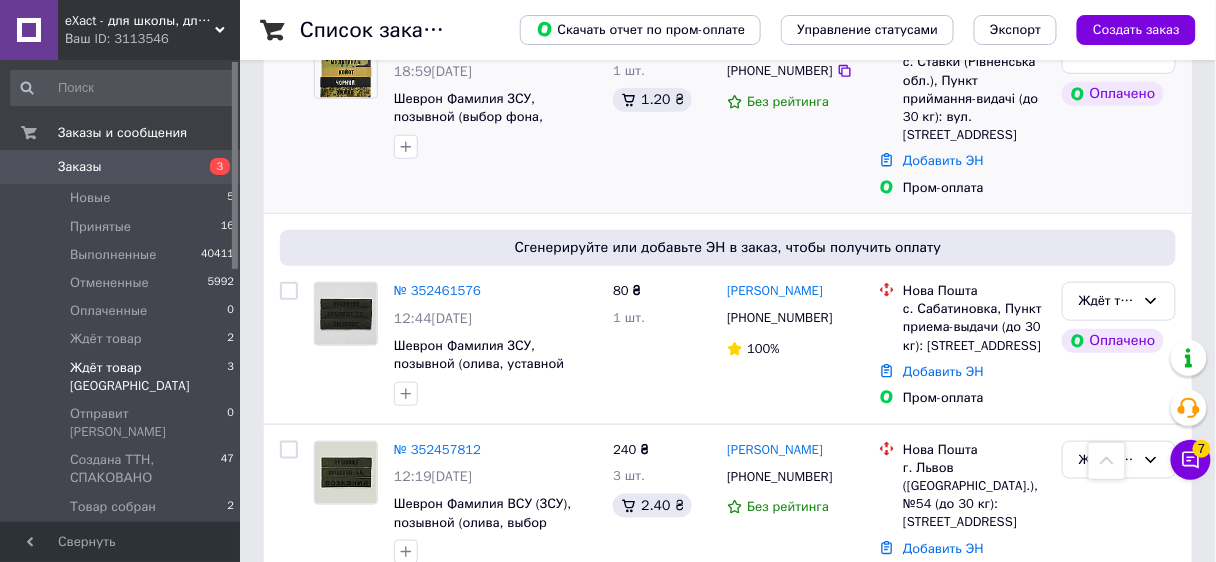 scroll, scrollTop: 398, scrollLeft: 0, axis: vertical 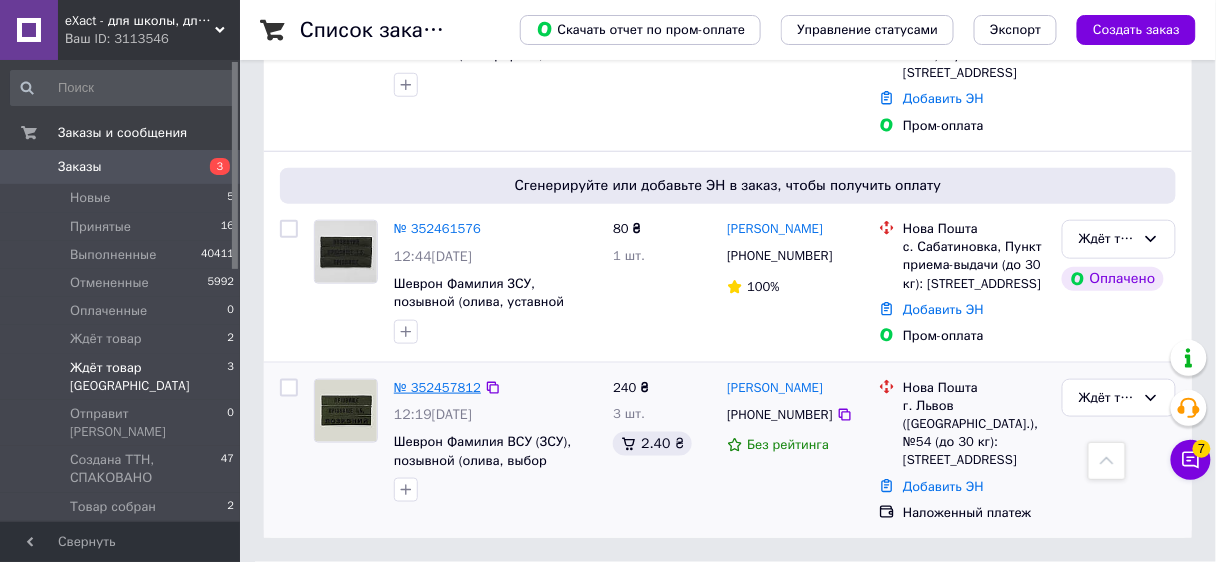 click on "№ 352457812" at bounding box center (437, 387) 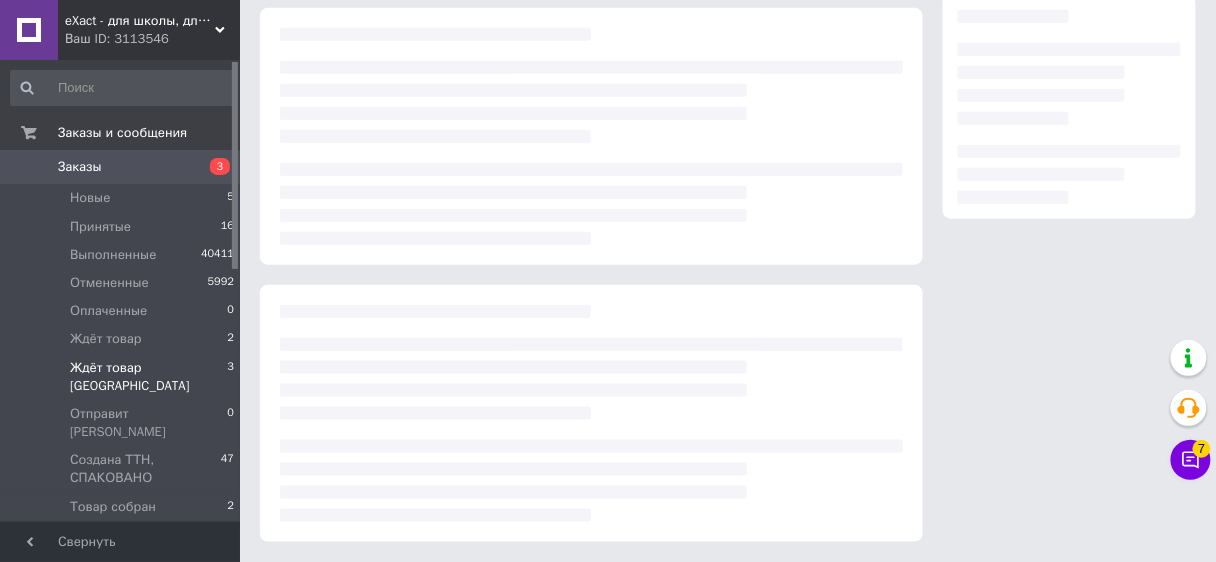 scroll, scrollTop: 0, scrollLeft: 0, axis: both 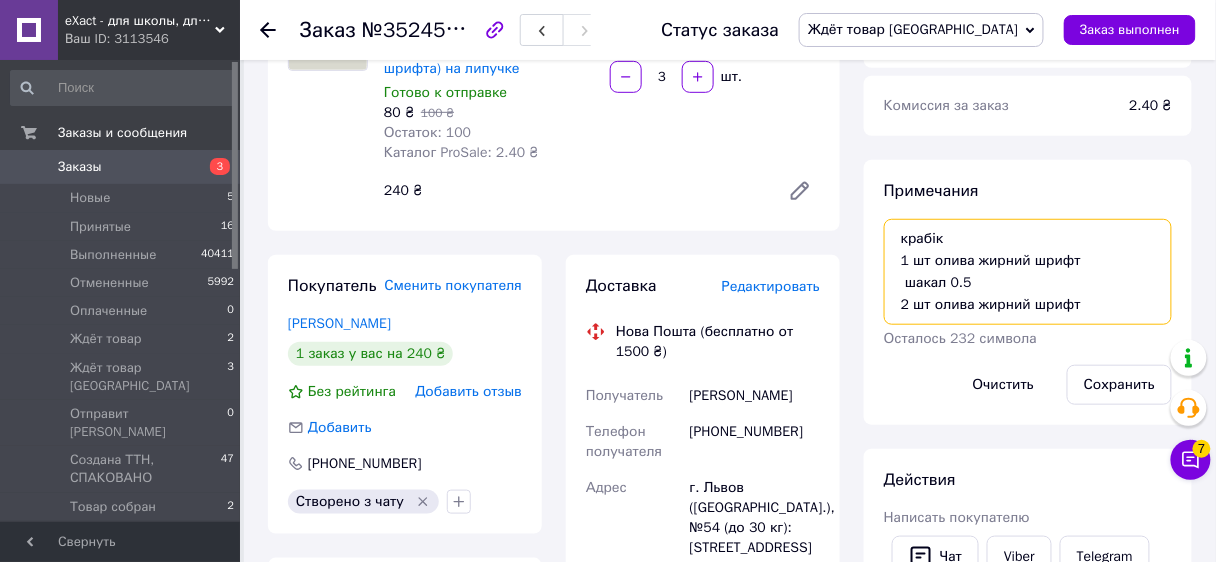 click on "крабік
1 шт олива жирний шрифт
шакал 0.5
2 шт олива жирний шрифт" at bounding box center (1028, 272) 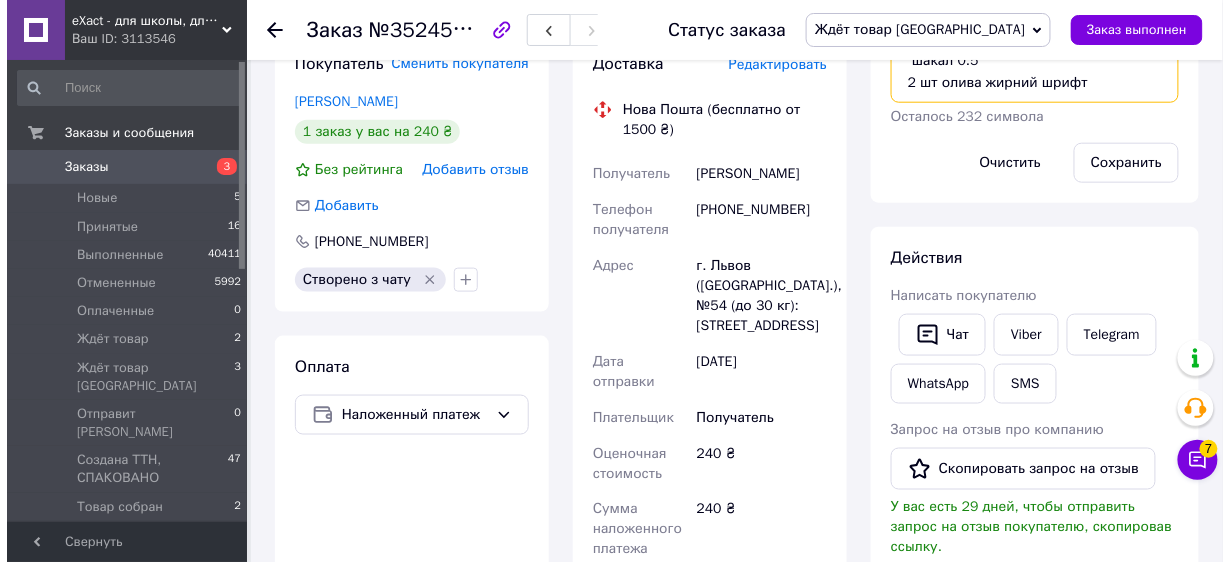 scroll, scrollTop: 320, scrollLeft: 0, axis: vertical 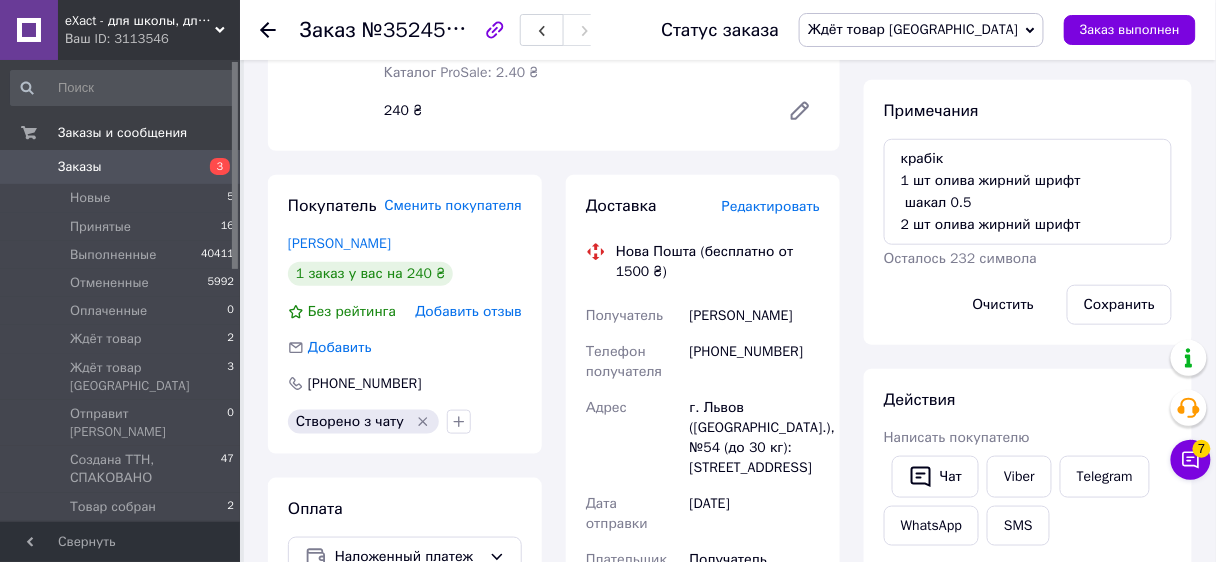 click on "Редактировать" at bounding box center (771, 206) 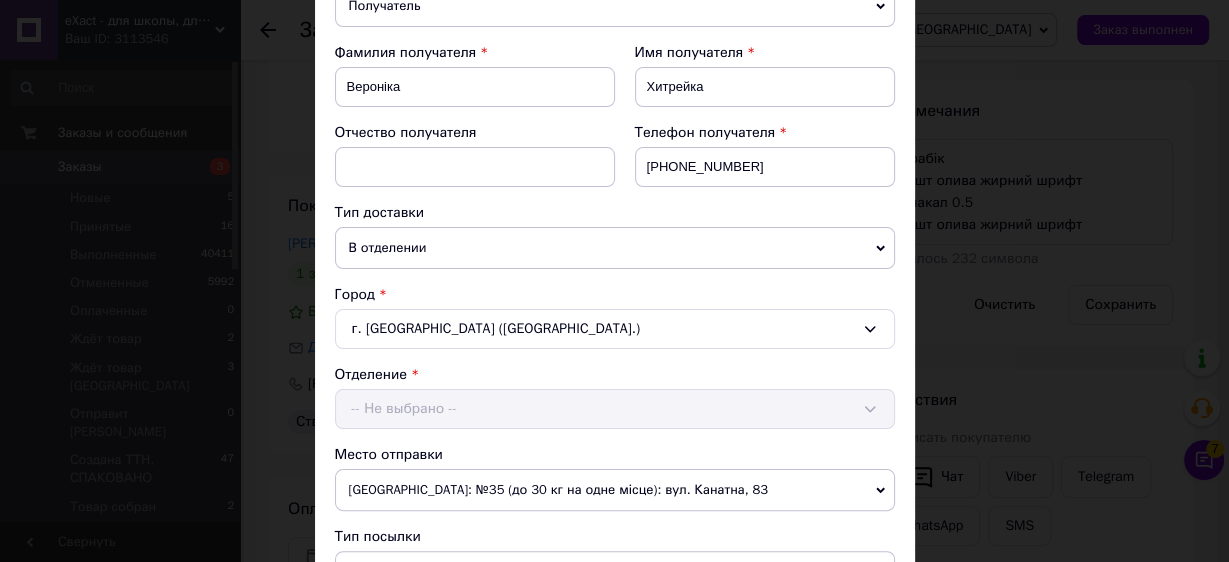 scroll, scrollTop: 480, scrollLeft: 0, axis: vertical 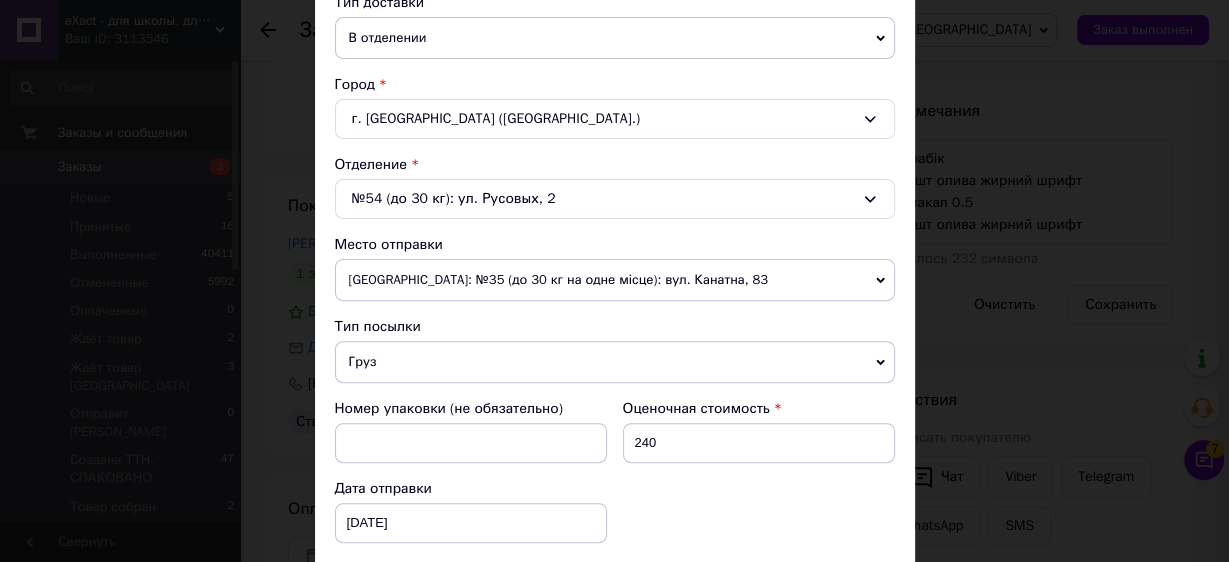 drag, startPoint x: 381, startPoint y: 365, endPoint x: 378, endPoint y: 399, distance: 34.132095 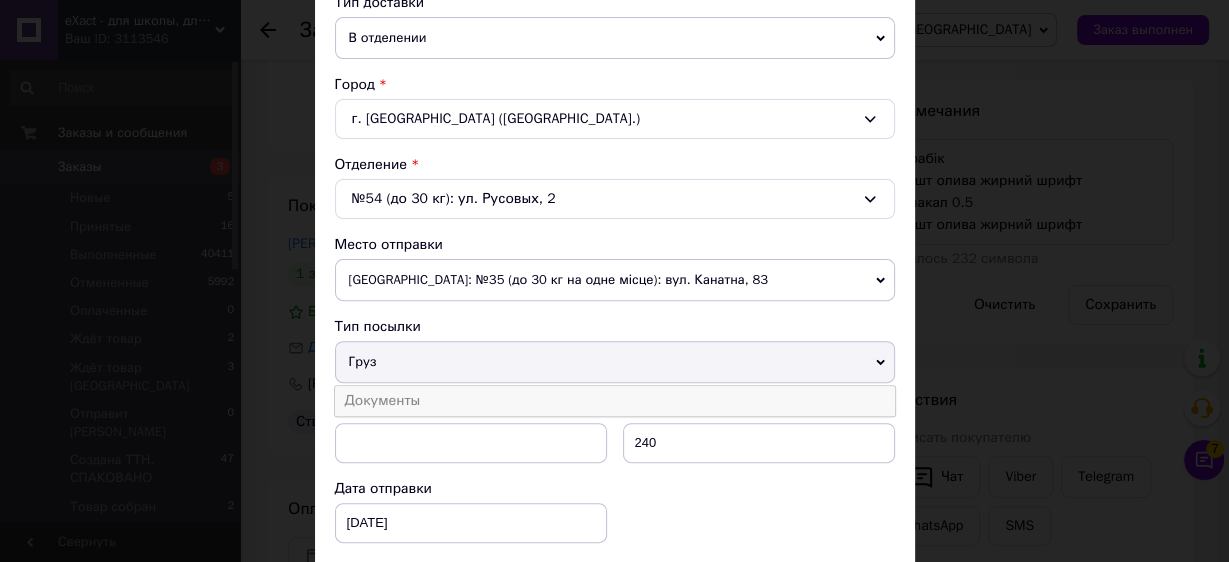 click on "Документы" at bounding box center (615, 401) 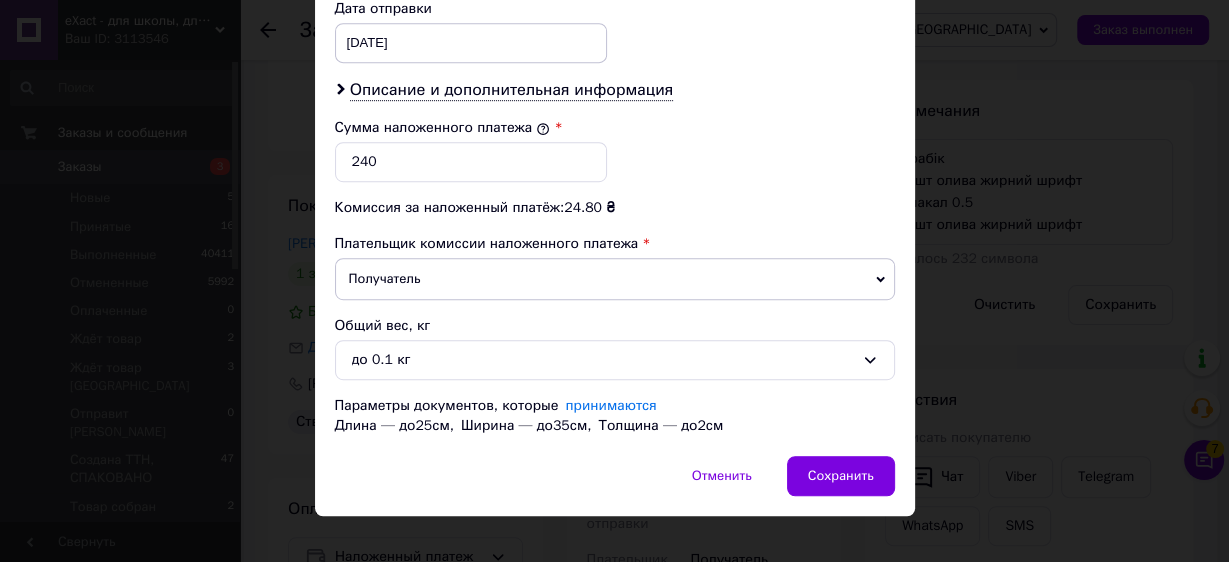 scroll, scrollTop: 972, scrollLeft: 0, axis: vertical 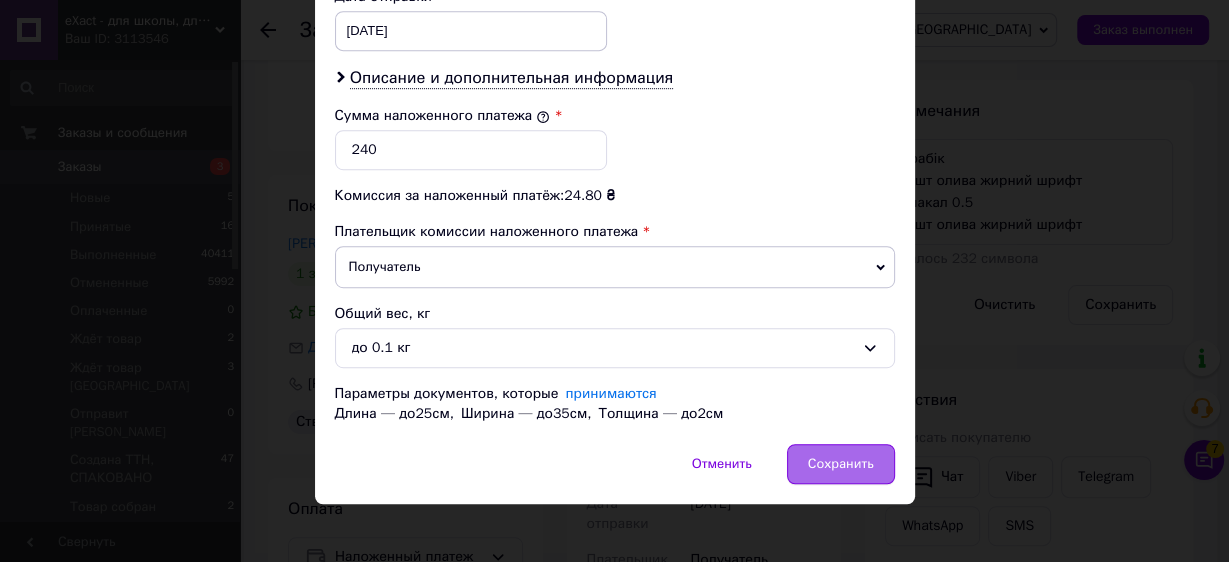 click on "Сохранить" at bounding box center (841, 464) 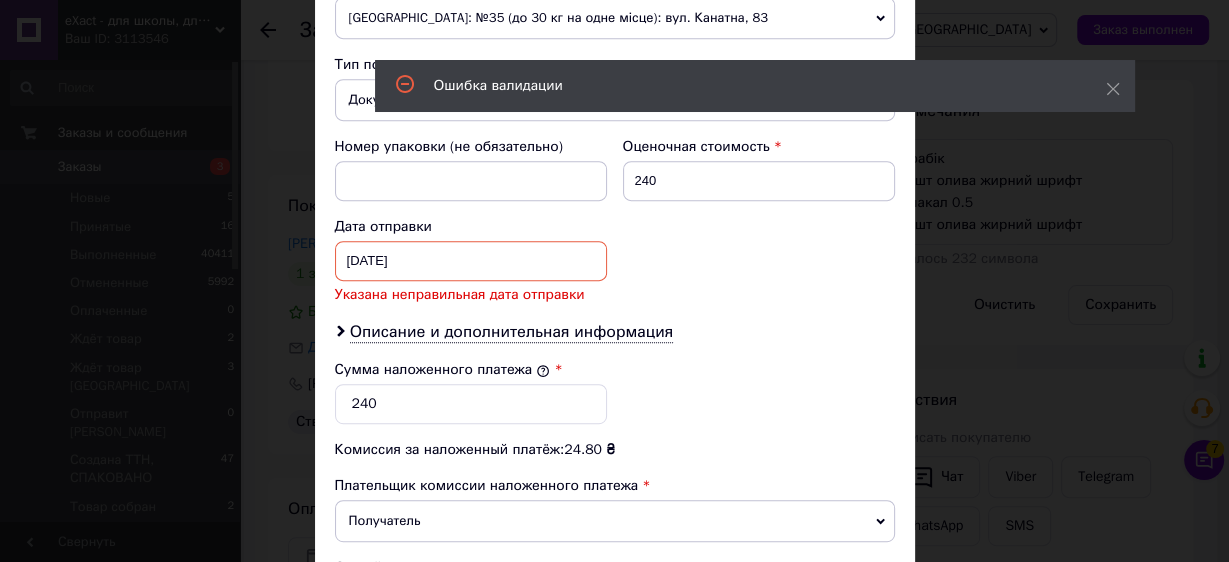 scroll, scrollTop: 732, scrollLeft: 0, axis: vertical 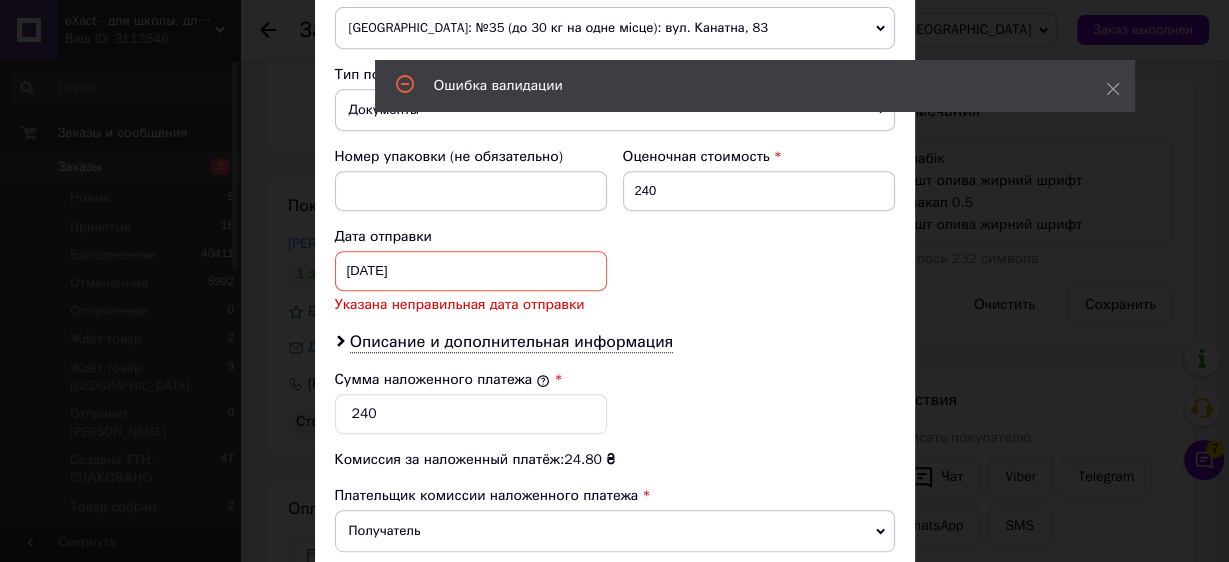 click on "[DATE] < 2025 > < Июль > Пн Вт Ср Чт Пт Сб Вс 30 1 2 3 4 5 6 7 8 9 10 11 12 13 14 15 16 17 18 19 20 21 22 23 24 25 26 27 28 29 30 31 1 2 3 4 5 6 7 8 9 10" at bounding box center (471, 271) 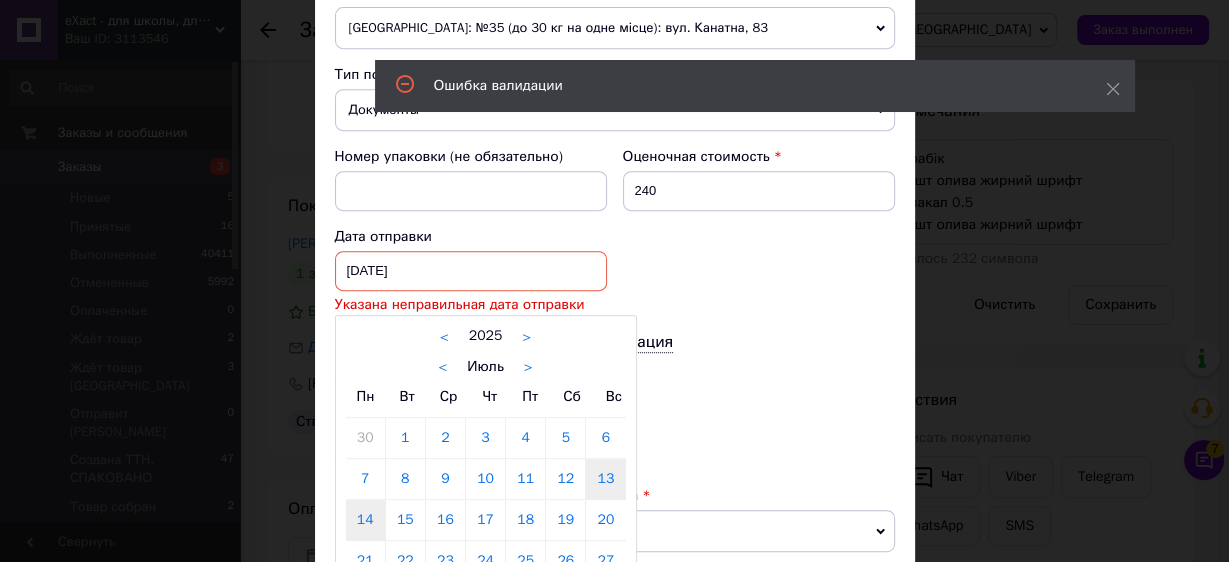 click on "14" at bounding box center [365, 520] 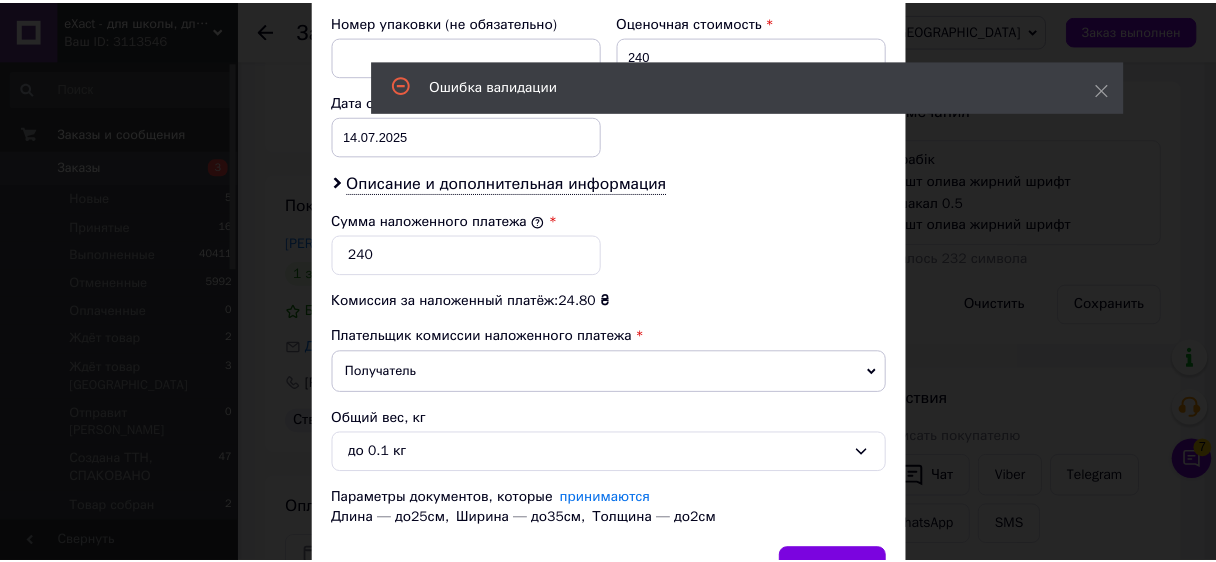 scroll, scrollTop: 972, scrollLeft: 0, axis: vertical 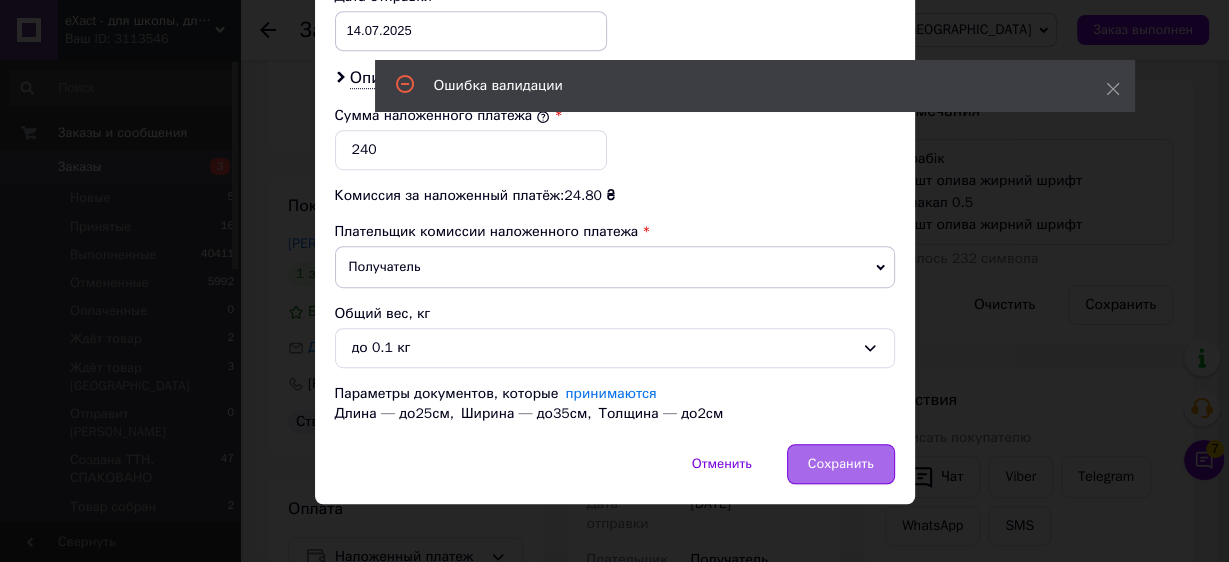 click on "Сохранить" at bounding box center (841, 464) 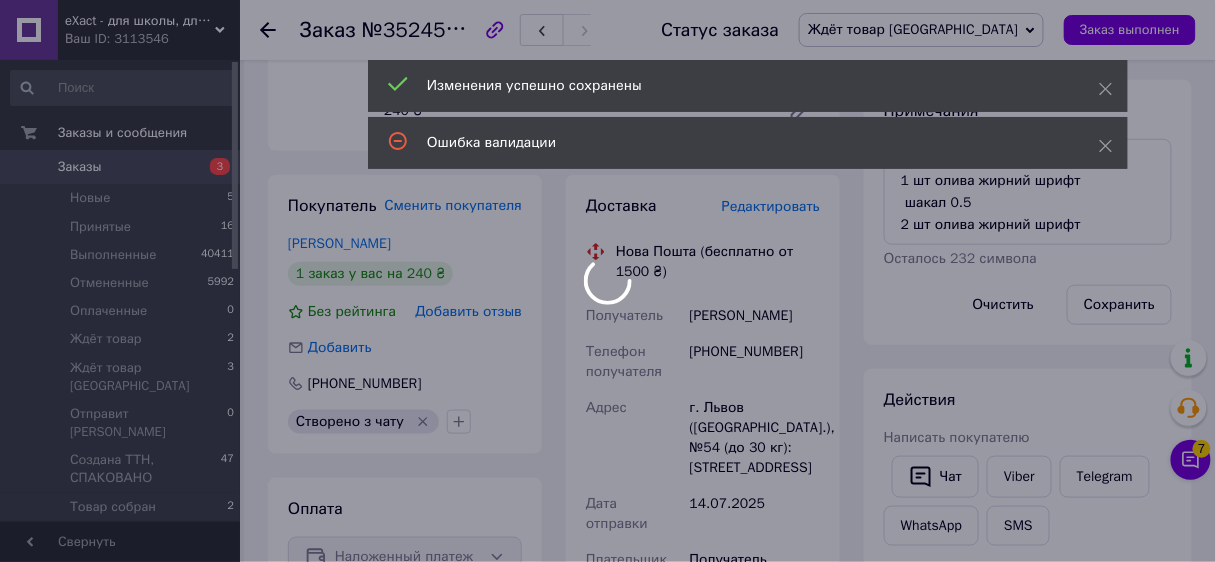 scroll, scrollTop: 545, scrollLeft: 0, axis: vertical 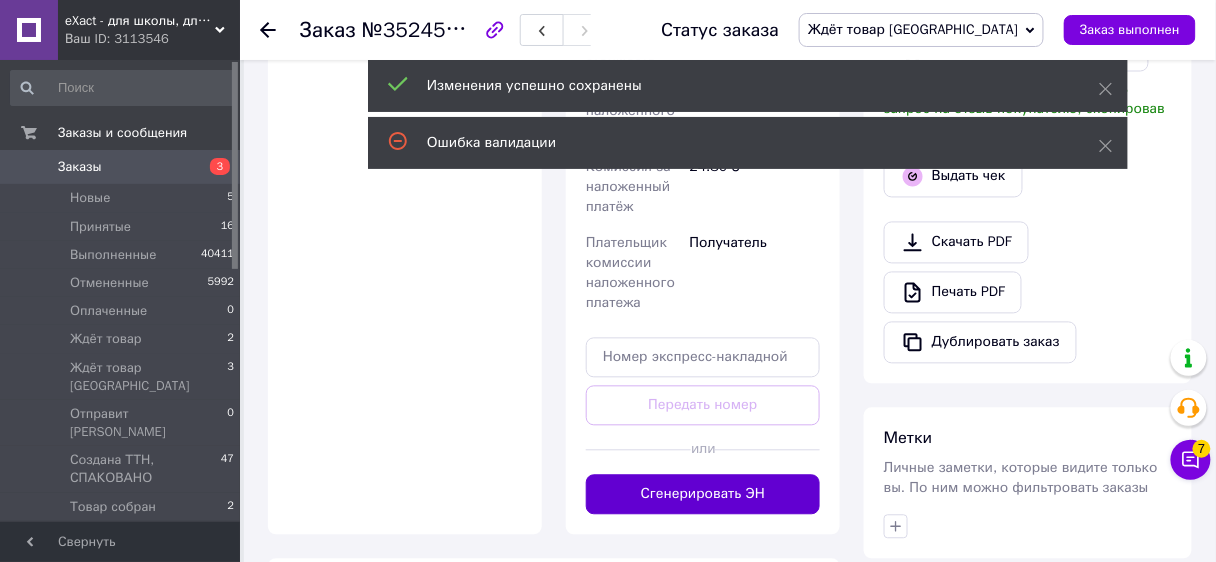 click on "Сгенерировать ЭН" at bounding box center (703, 495) 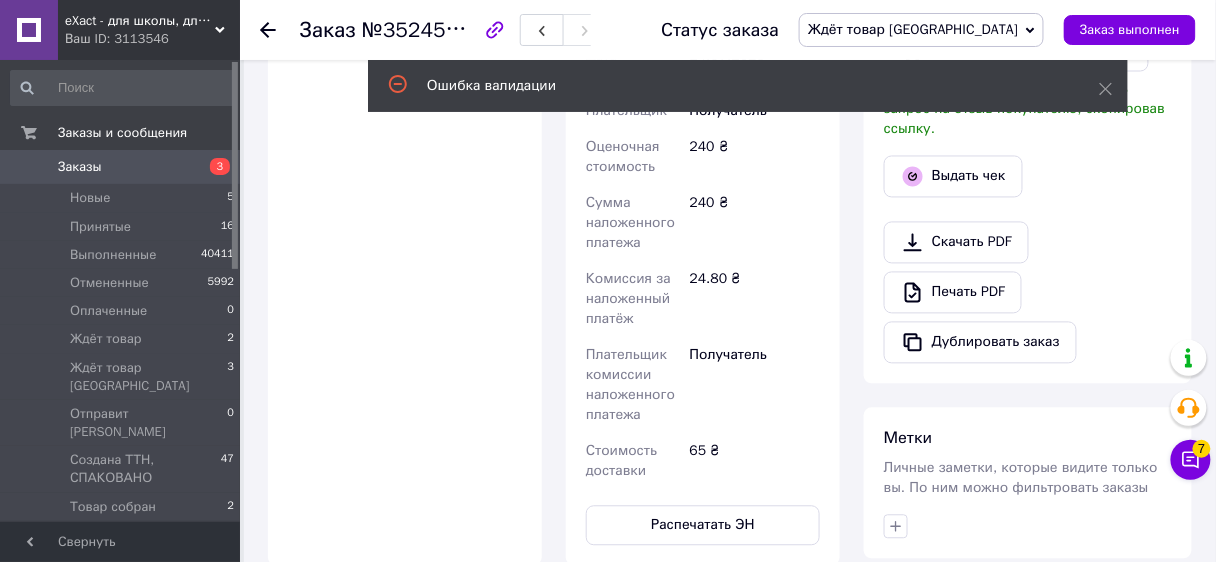 scroll, scrollTop: 593, scrollLeft: 0, axis: vertical 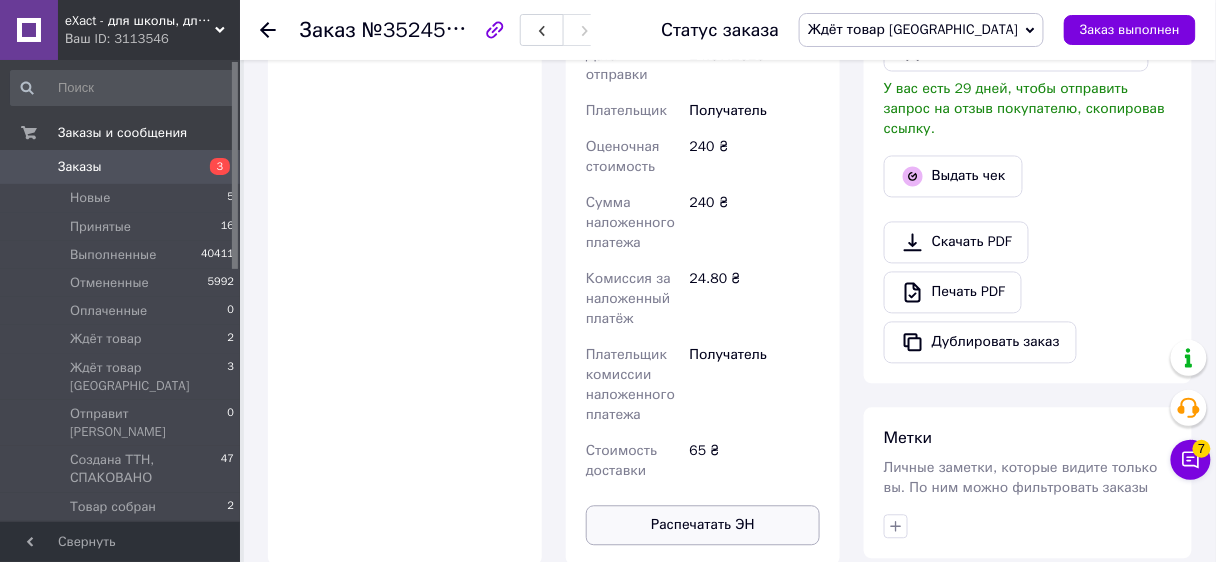 click on "Распечатать ЭН" at bounding box center (703, 526) 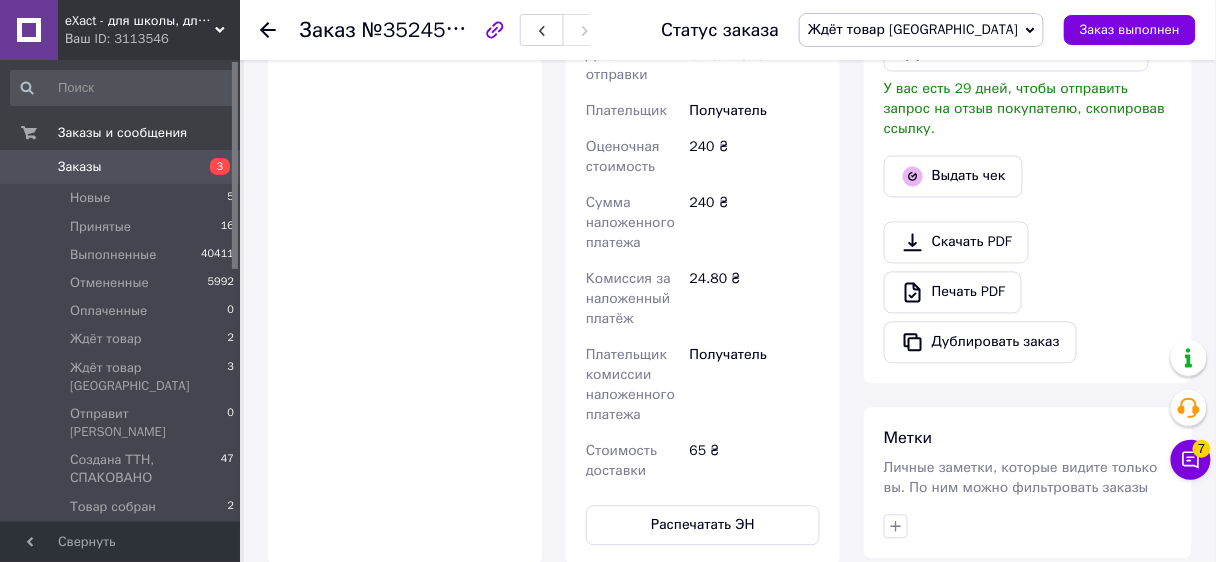 click on "Ждёт товар [GEOGRAPHIC_DATA]" at bounding box center [913, 29] 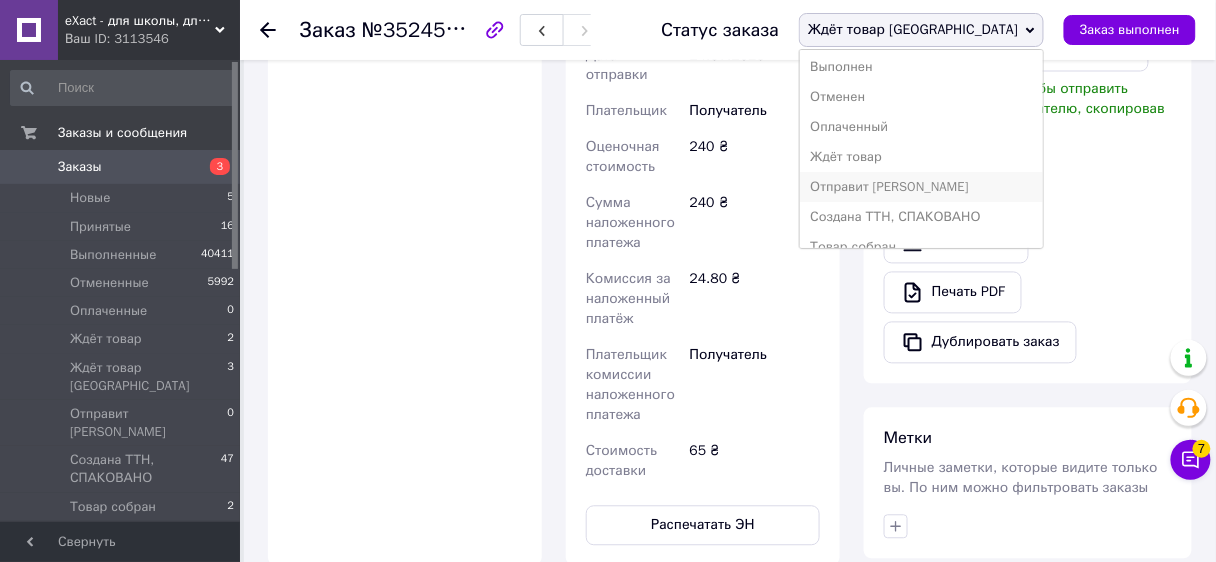scroll, scrollTop: 51, scrollLeft: 0, axis: vertical 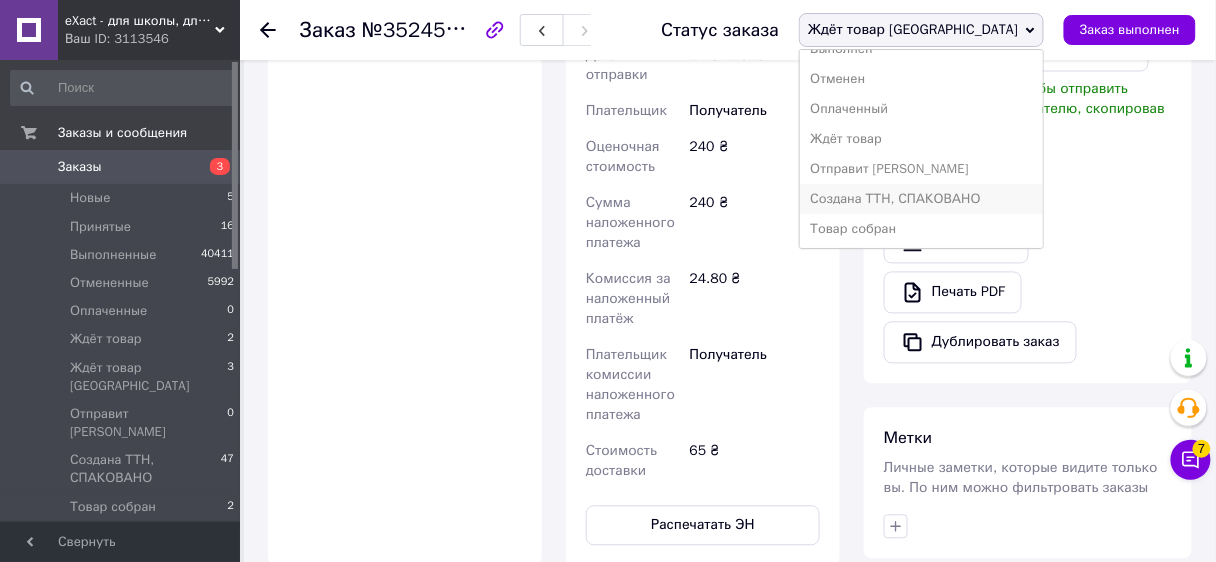 click on "Создана ТТН, СПАКОВАНО" at bounding box center [921, 199] 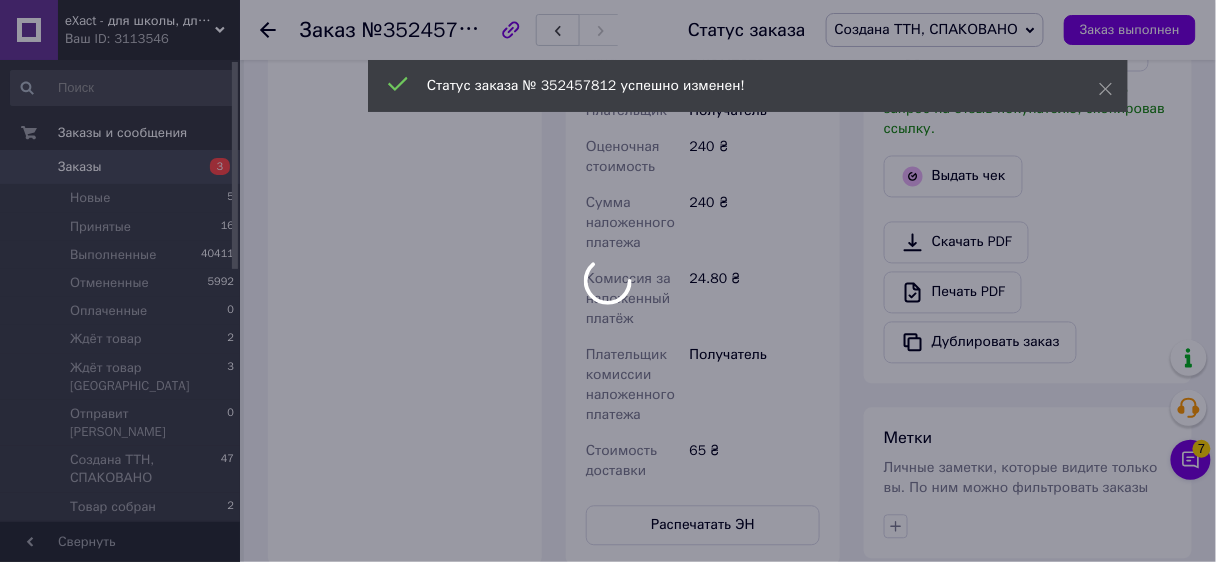 scroll, scrollTop: 642, scrollLeft: 0, axis: vertical 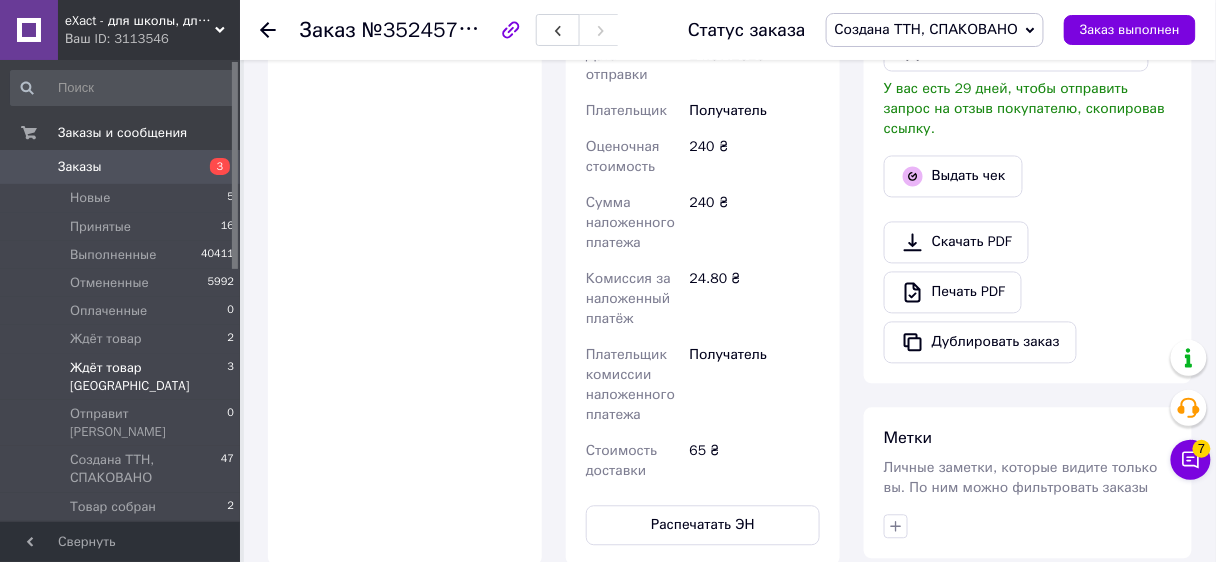 click on "Ждёт товар [GEOGRAPHIC_DATA]" at bounding box center [148, 377] 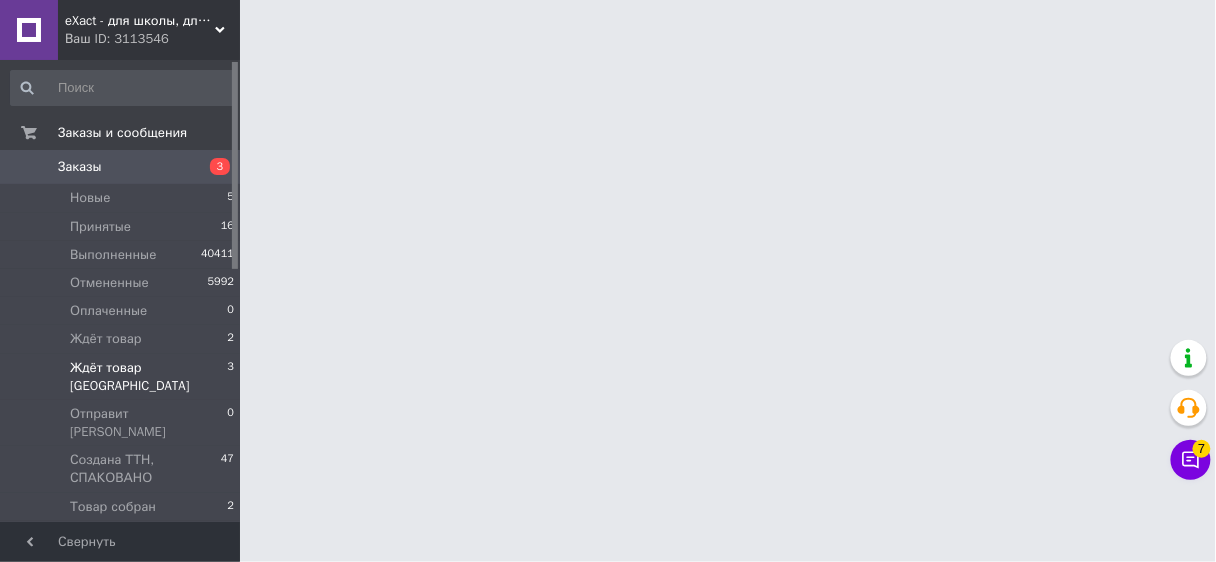 scroll, scrollTop: 0, scrollLeft: 0, axis: both 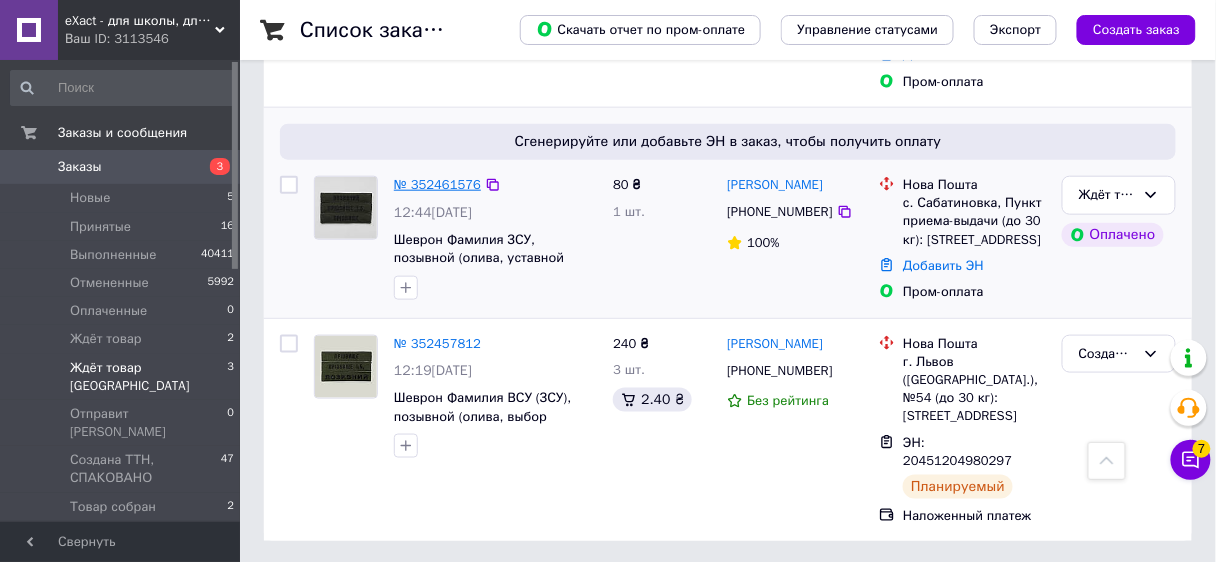 click on "№ 352461576" at bounding box center [437, 184] 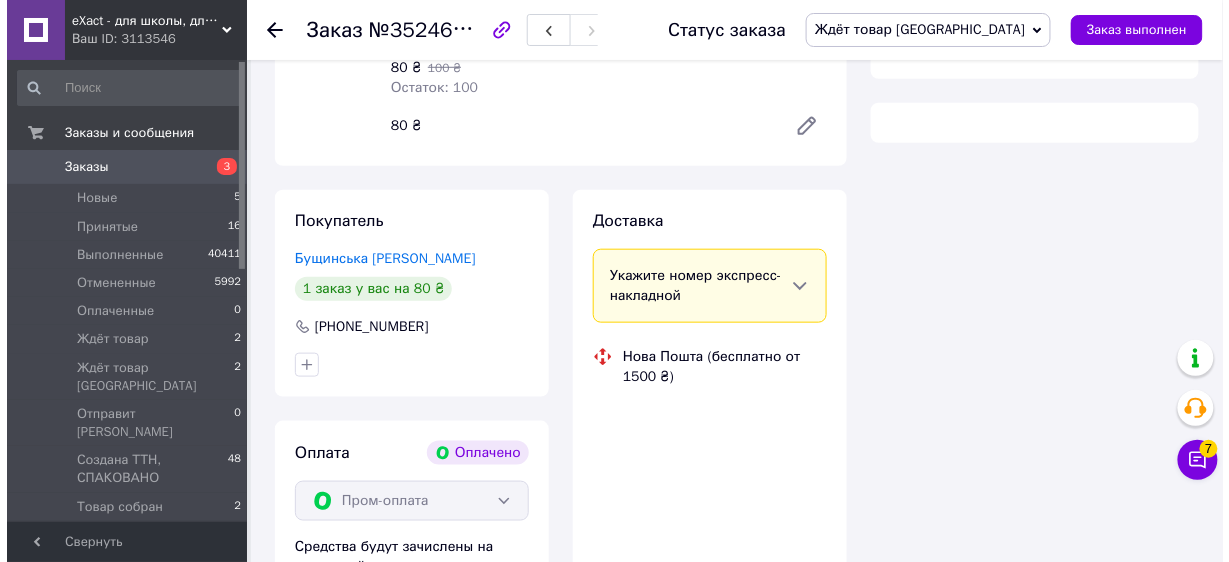 scroll, scrollTop: 266, scrollLeft: 0, axis: vertical 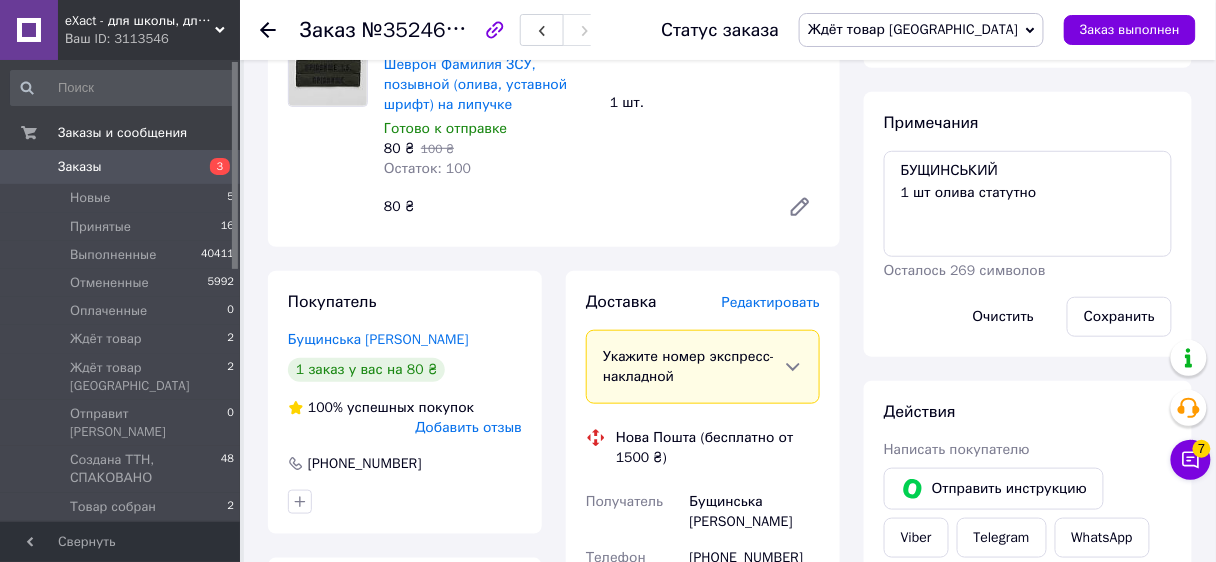 click on "Редактировать" at bounding box center [771, 302] 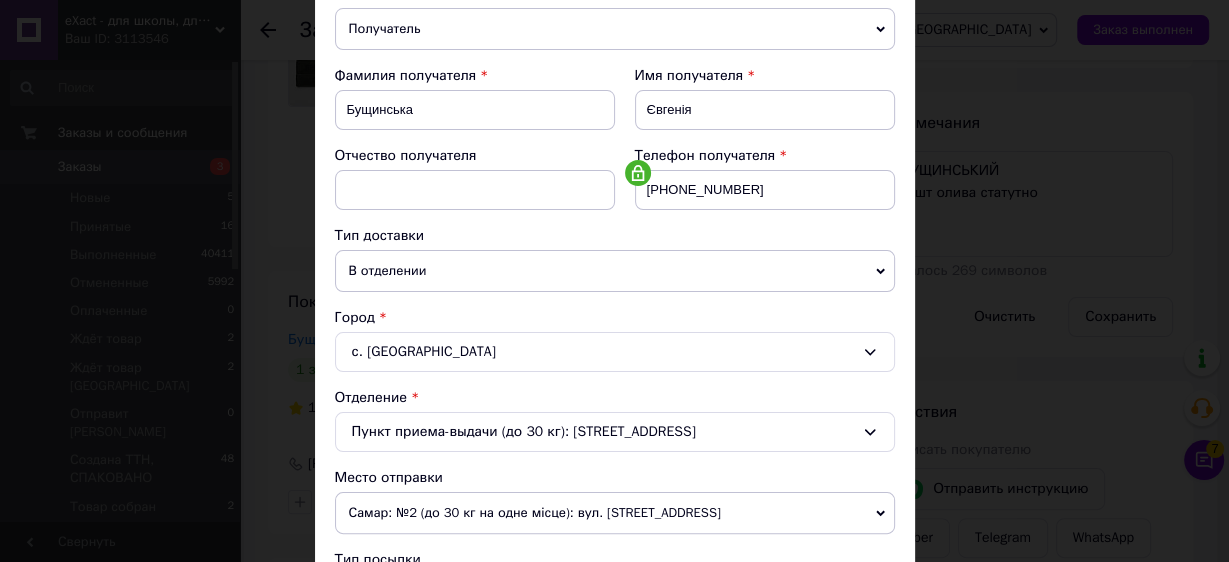 scroll, scrollTop: 480, scrollLeft: 0, axis: vertical 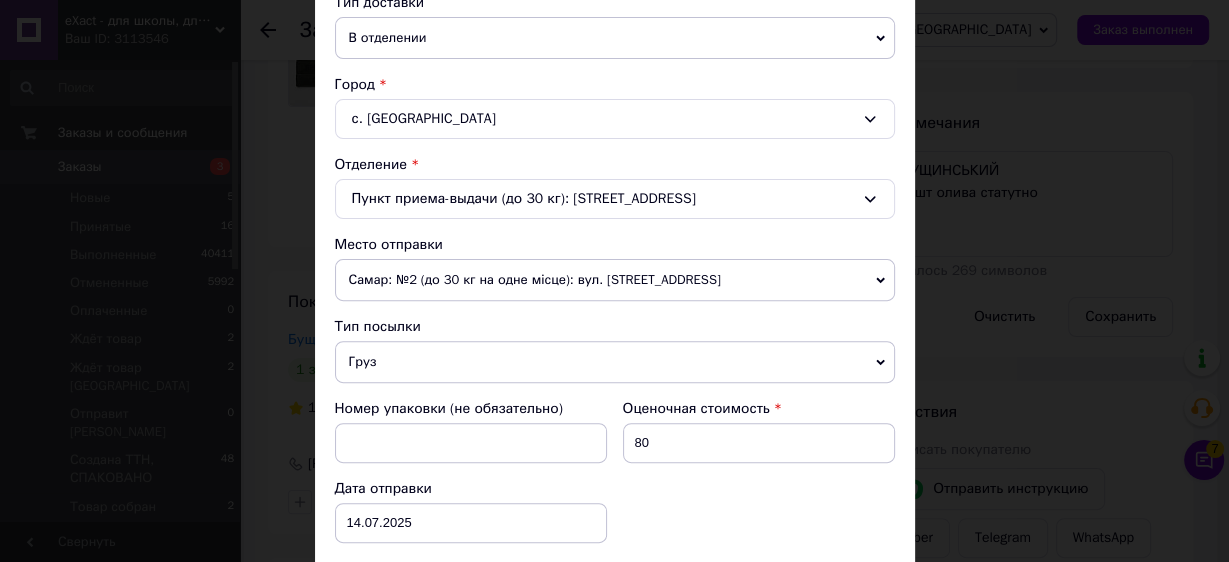 click on "Самар: №2 (до 30 кг на одне місце): вул. Велика Ковалівка, 1А" at bounding box center (615, 280) 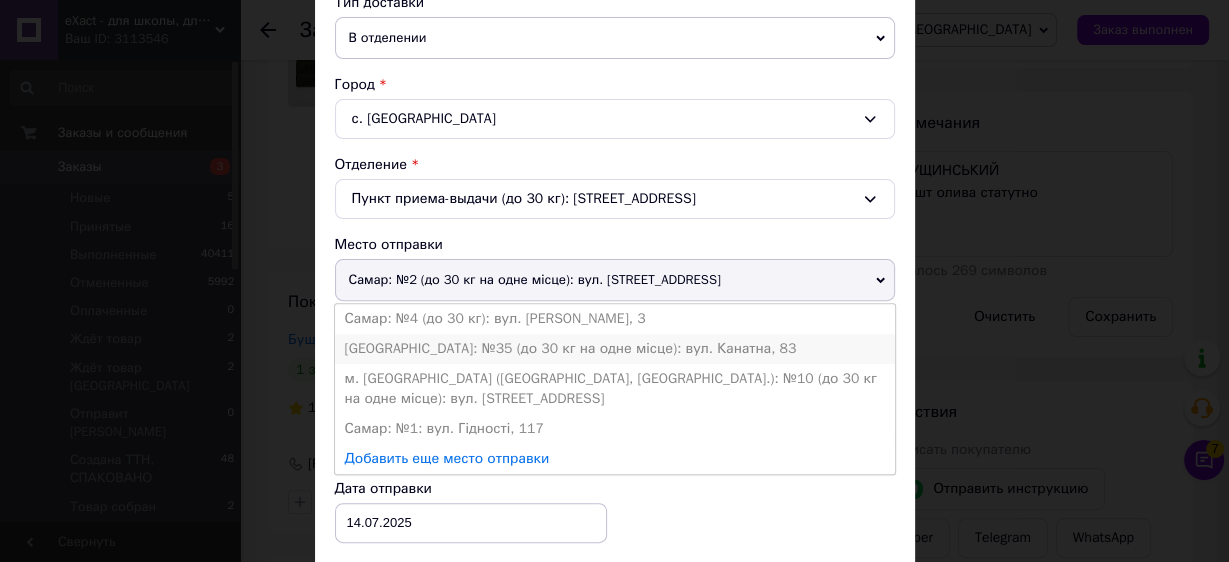 click on "[GEOGRAPHIC_DATA]: №35 (до 30 кг на одне місце): вул. Канатна, 83" at bounding box center [615, 349] 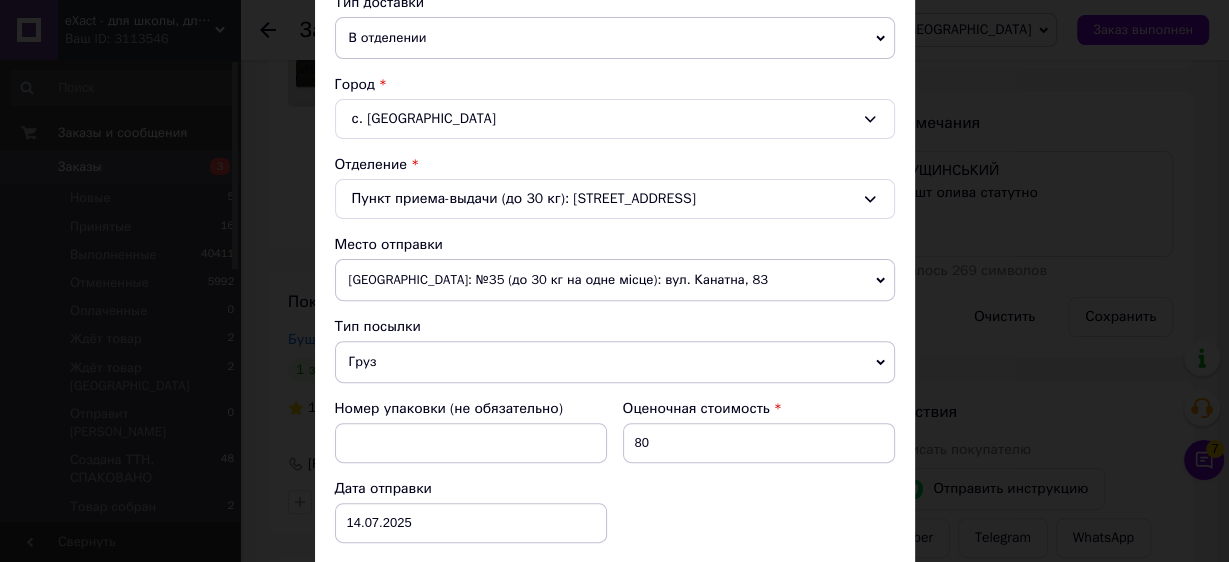 drag, startPoint x: 375, startPoint y: 346, endPoint x: 375, endPoint y: 378, distance: 32 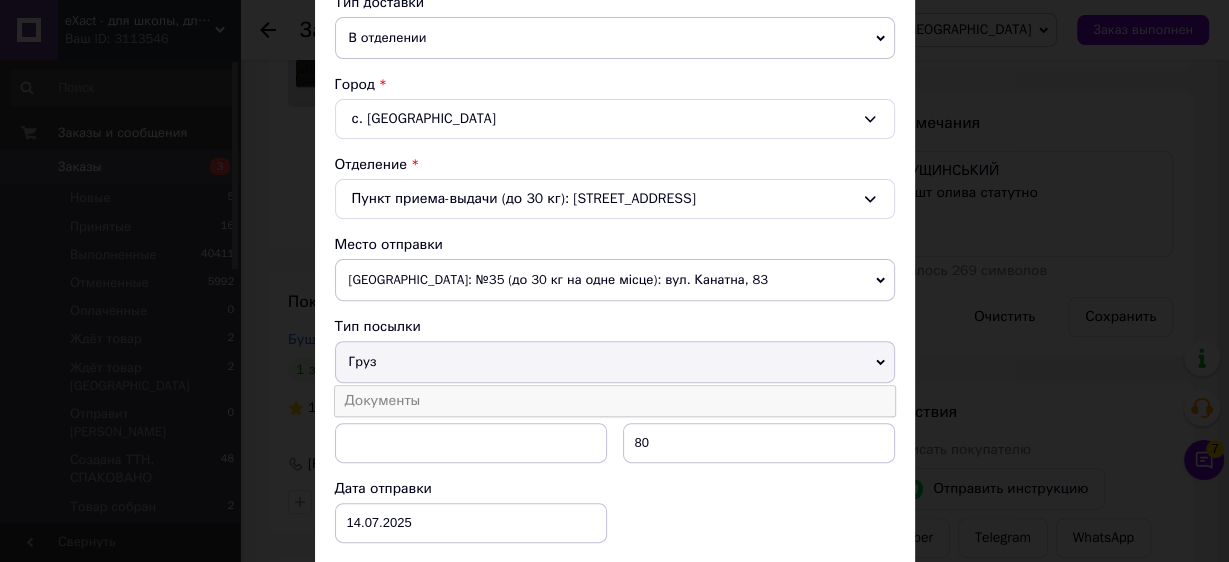 click on "Документы" at bounding box center (615, 401) 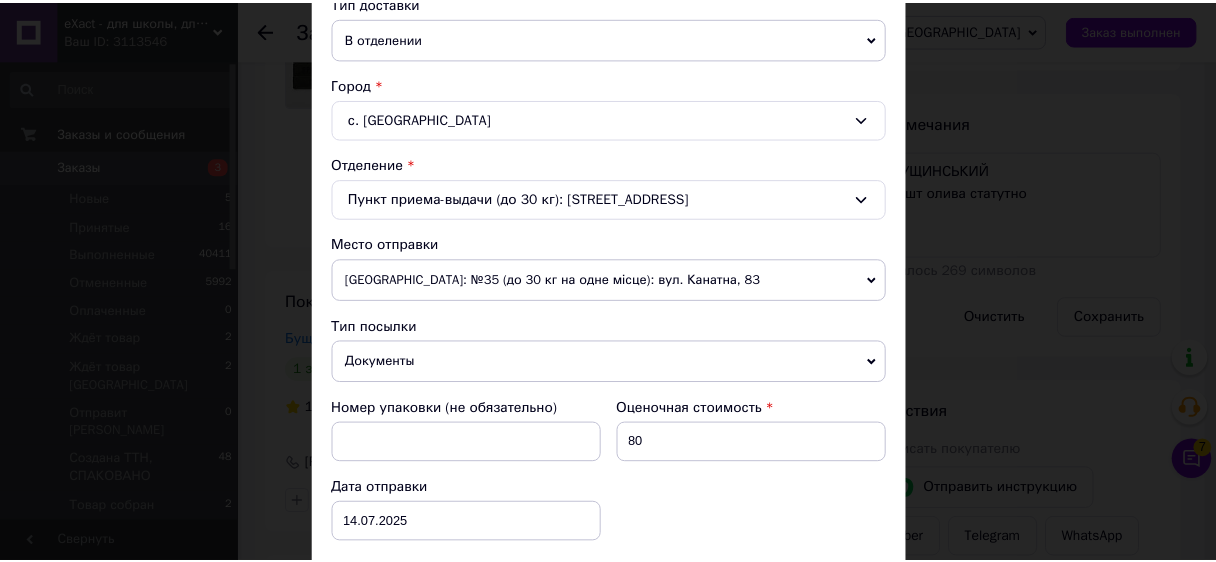 scroll, scrollTop: 775, scrollLeft: 0, axis: vertical 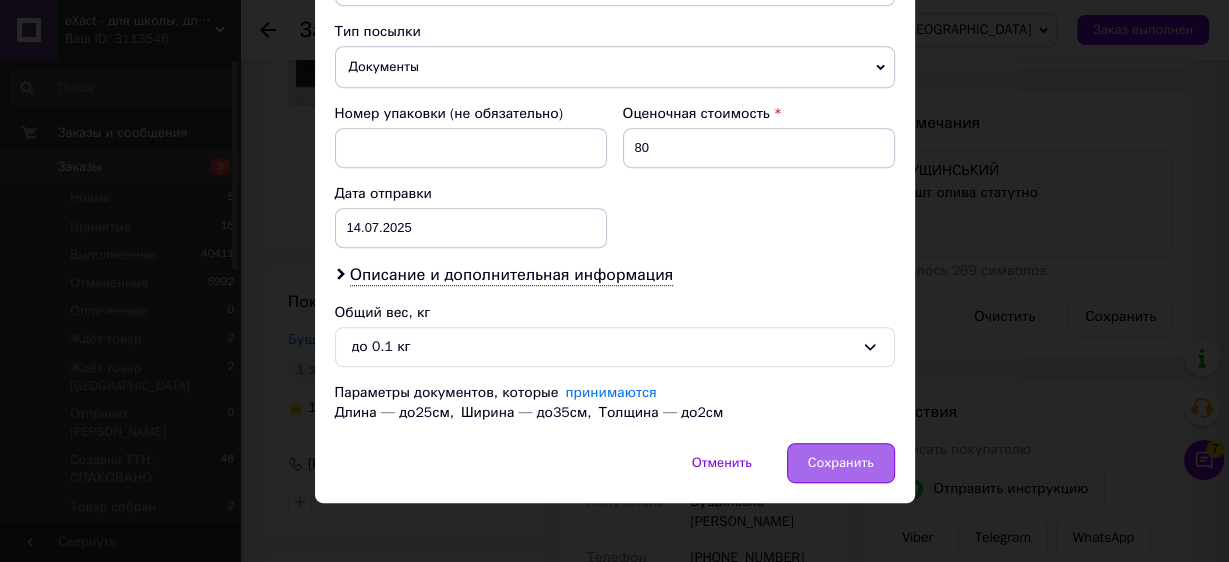 click on "Сохранить" at bounding box center (841, 463) 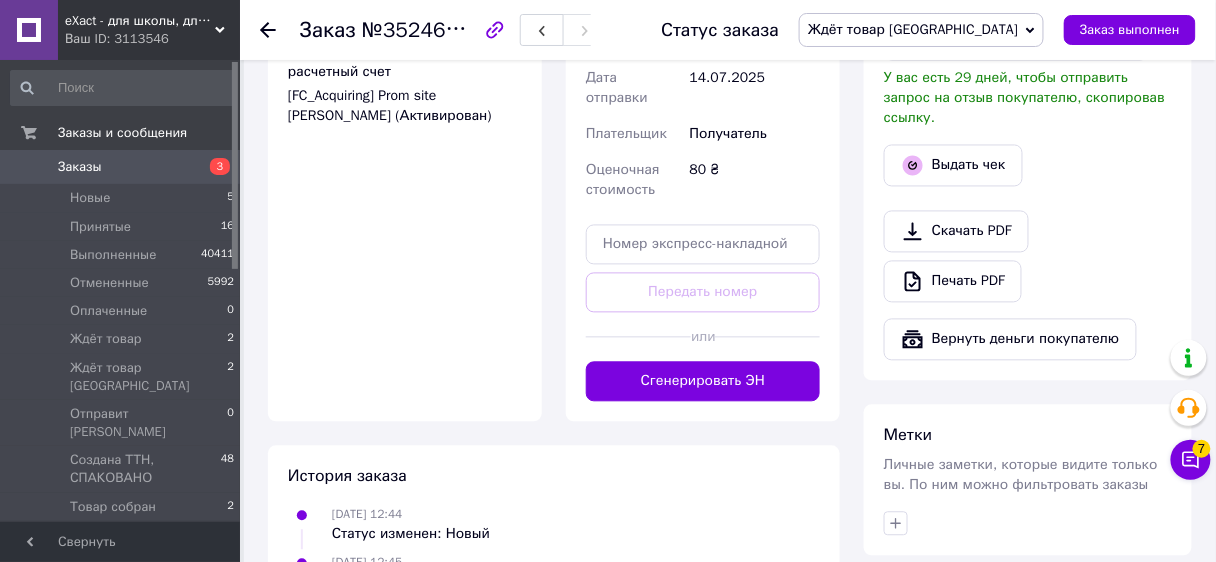 scroll, scrollTop: 906, scrollLeft: 0, axis: vertical 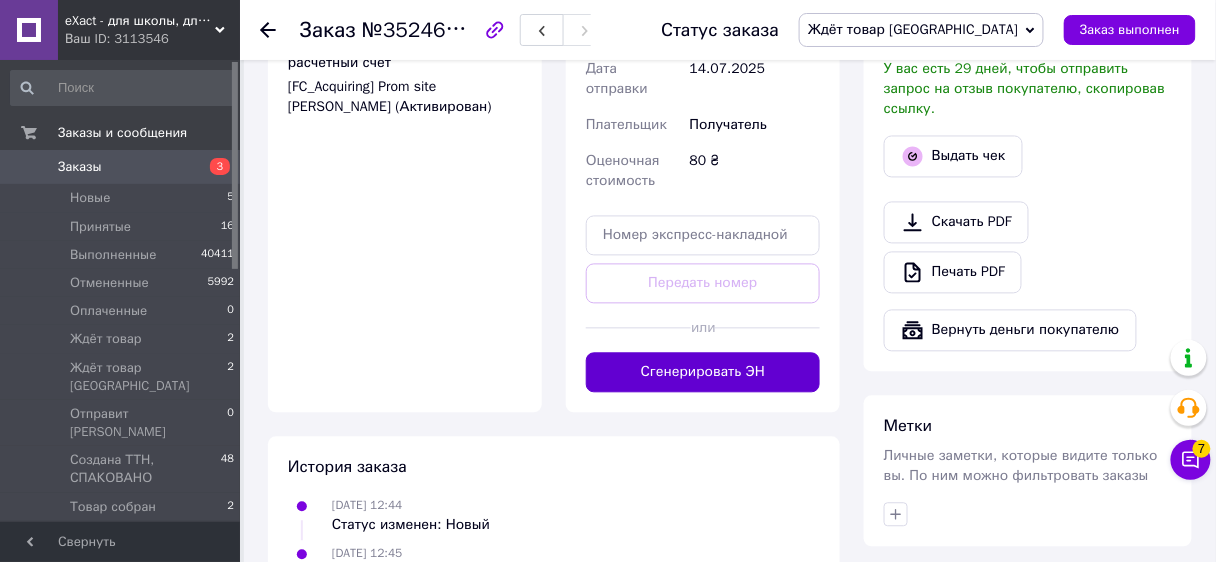 click on "Сгенерировать ЭН" at bounding box center (703, 373) 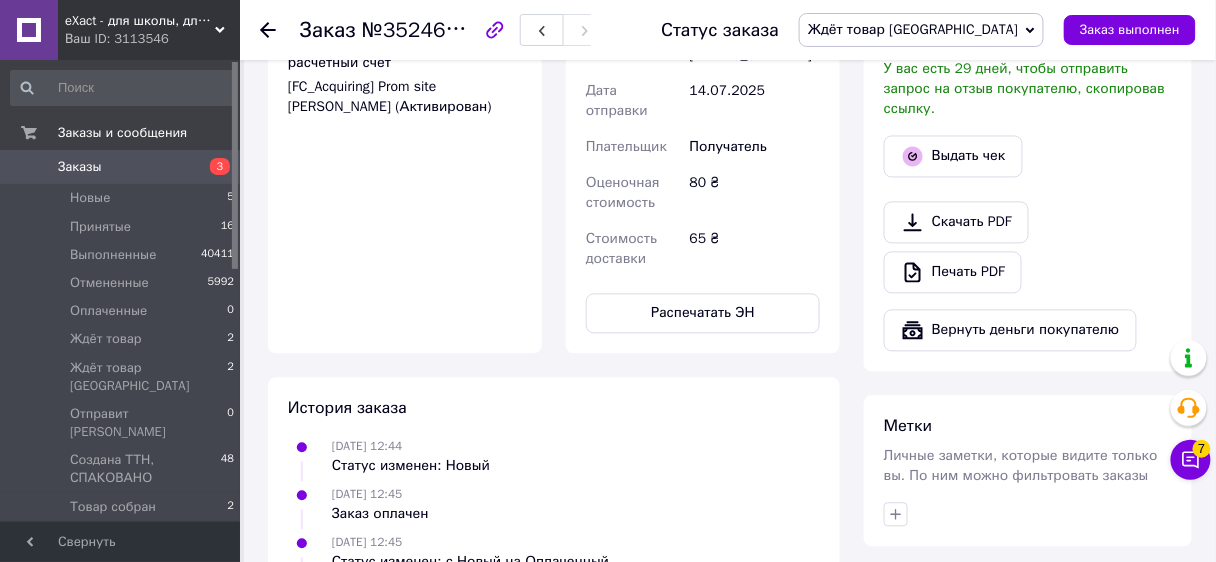 scroll, scrollTop: 35, scrollLeft: 0, axis: vertical 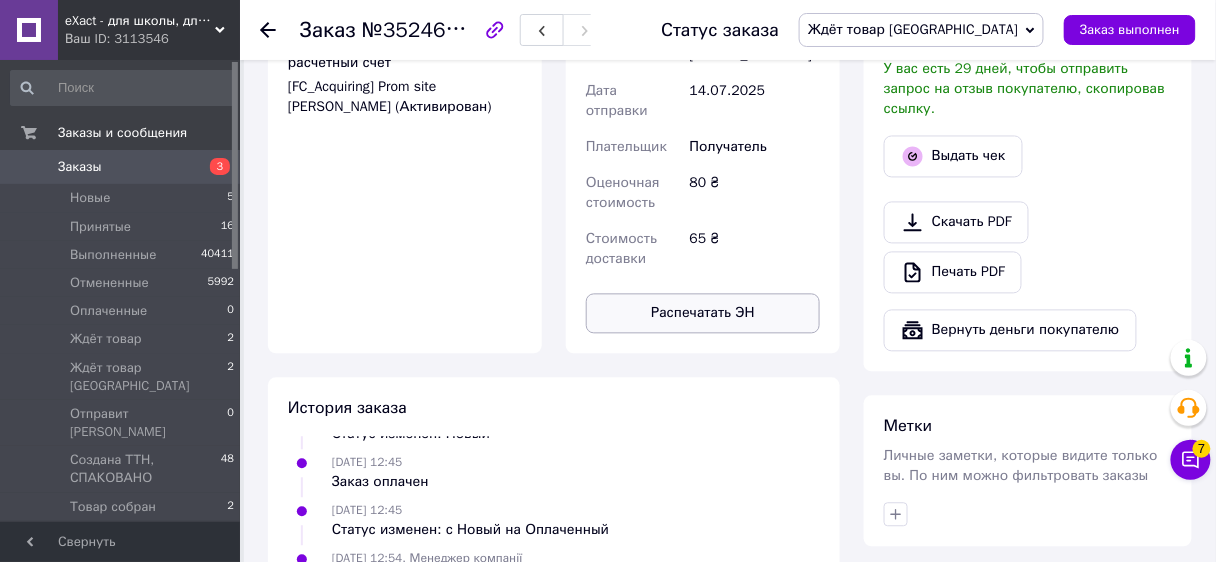 click on "Распечатать ЭН" at bounding box center [703, 314] 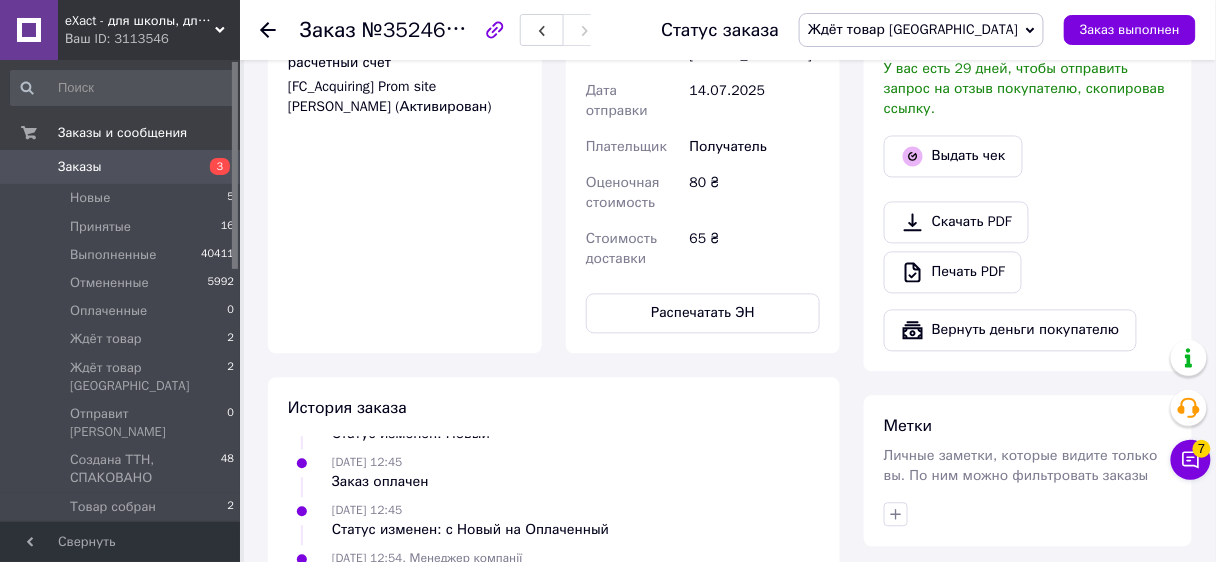 click on "Ждёт товар [GEOGRAPHIC_DATA]" at bounding box center (913, 29) 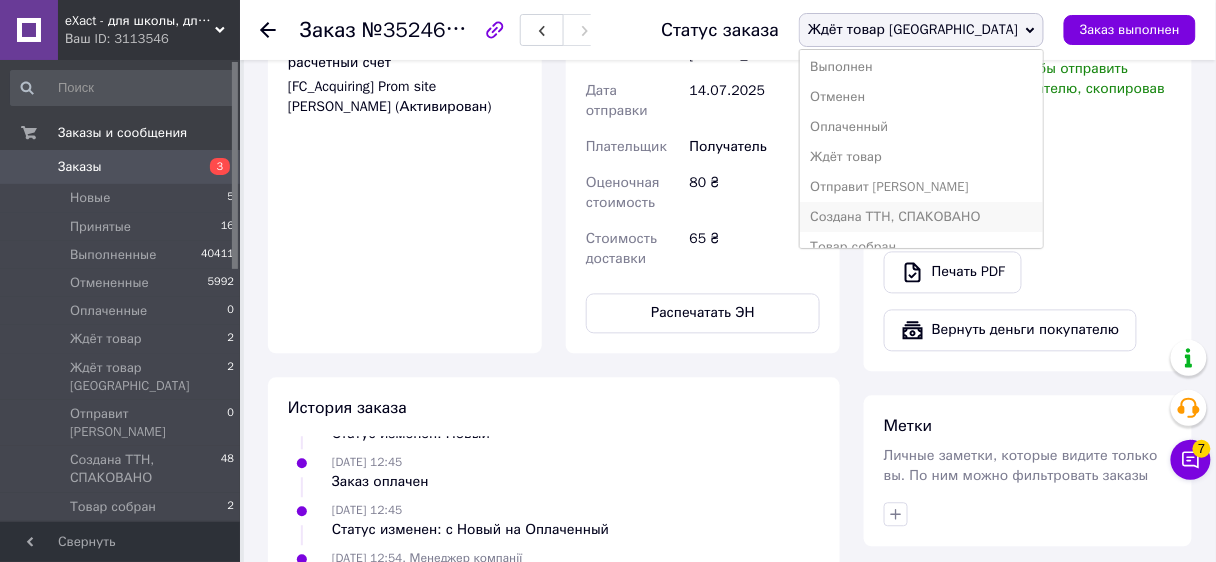 scroll, scrollTop: 51, scrollLeft: 0, axis: vertical 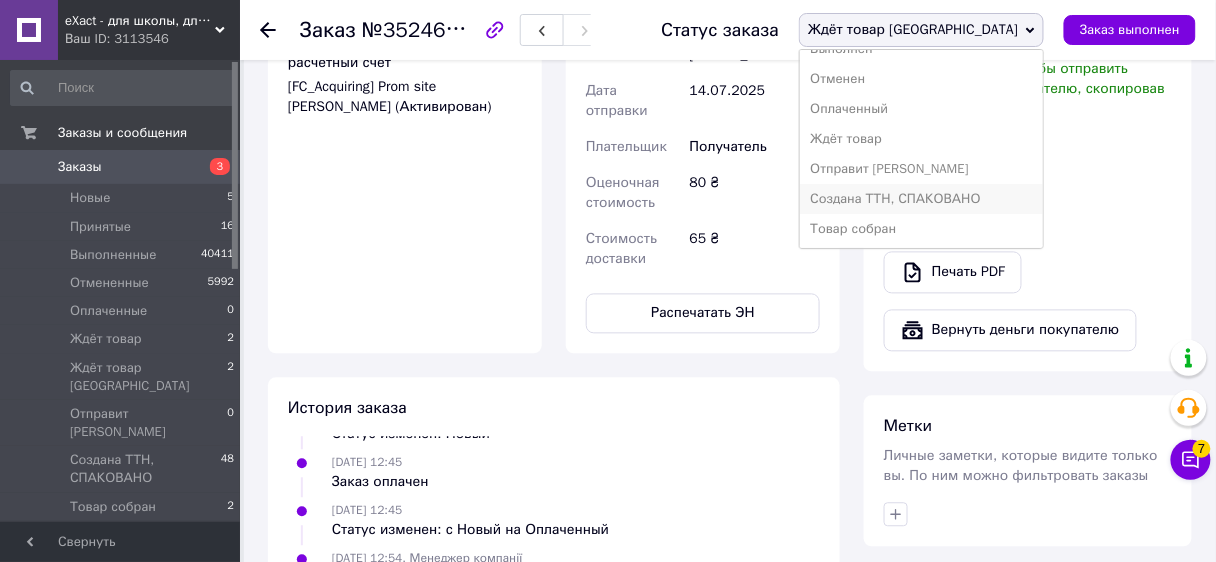 click on "Создана ТТН, СПАКОВАНО" at bounding box center (921, 199) 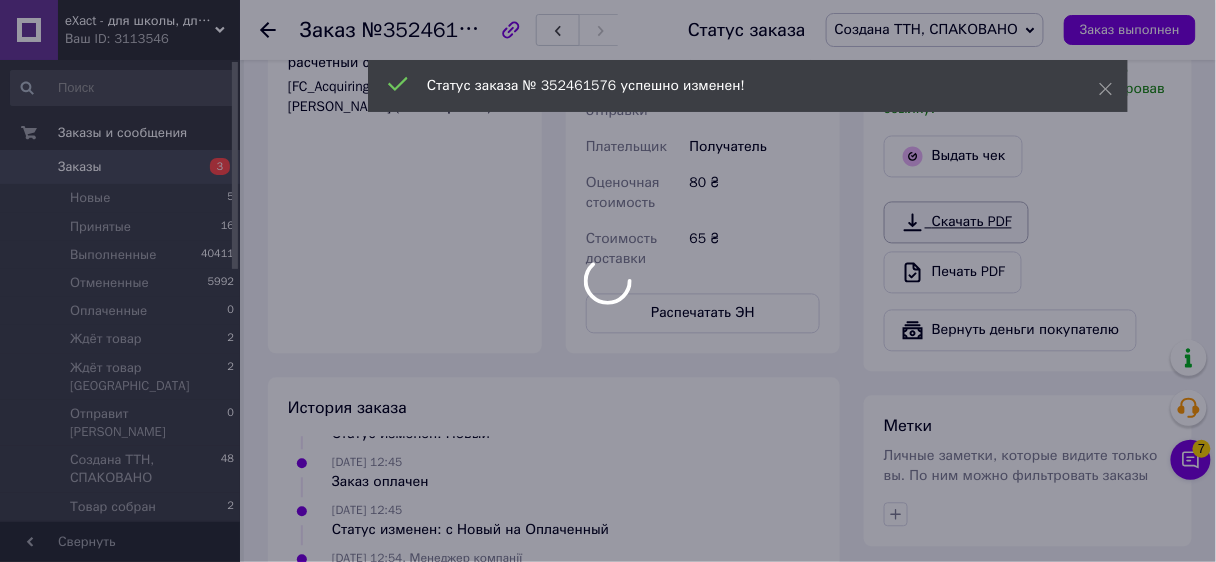 scroll, scrollTop: 83, scrollLeft: 0, axis: vertical 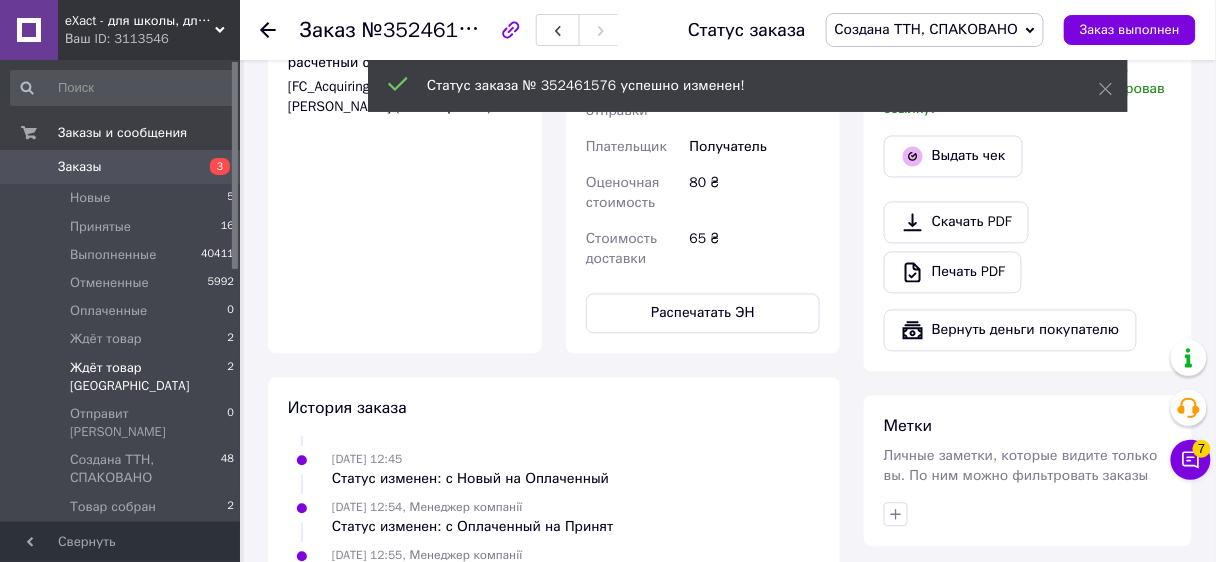 click on "Ждёт товар [GEOGRAPHIC_DATA]" at bounding box center [148, 377] 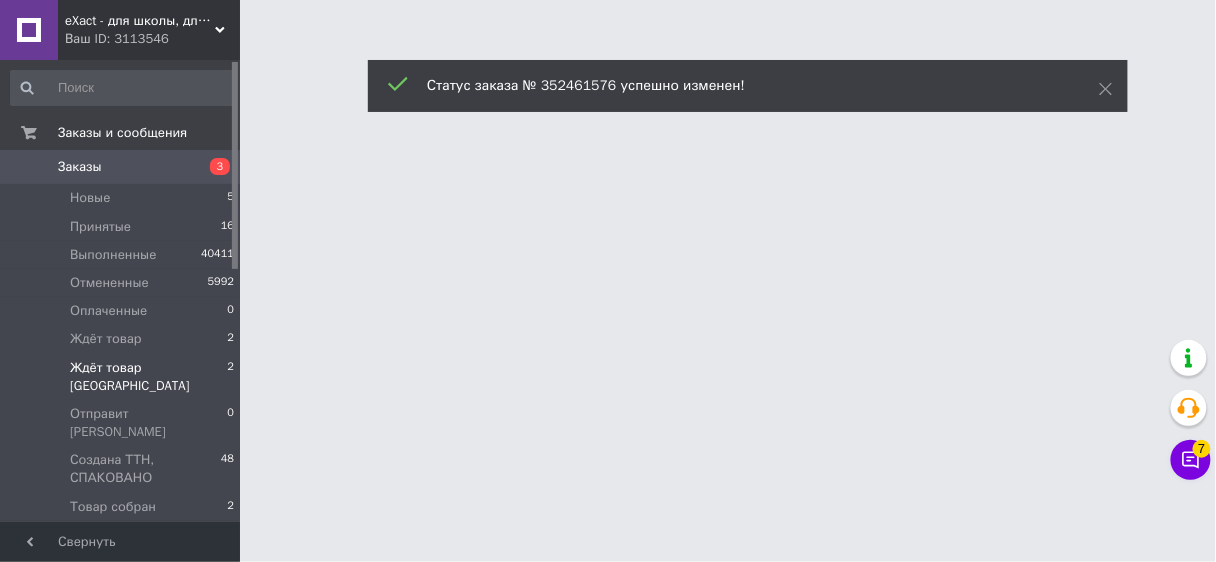 scroll, scrollTop: 0, scrollLeft: 0, axis: both 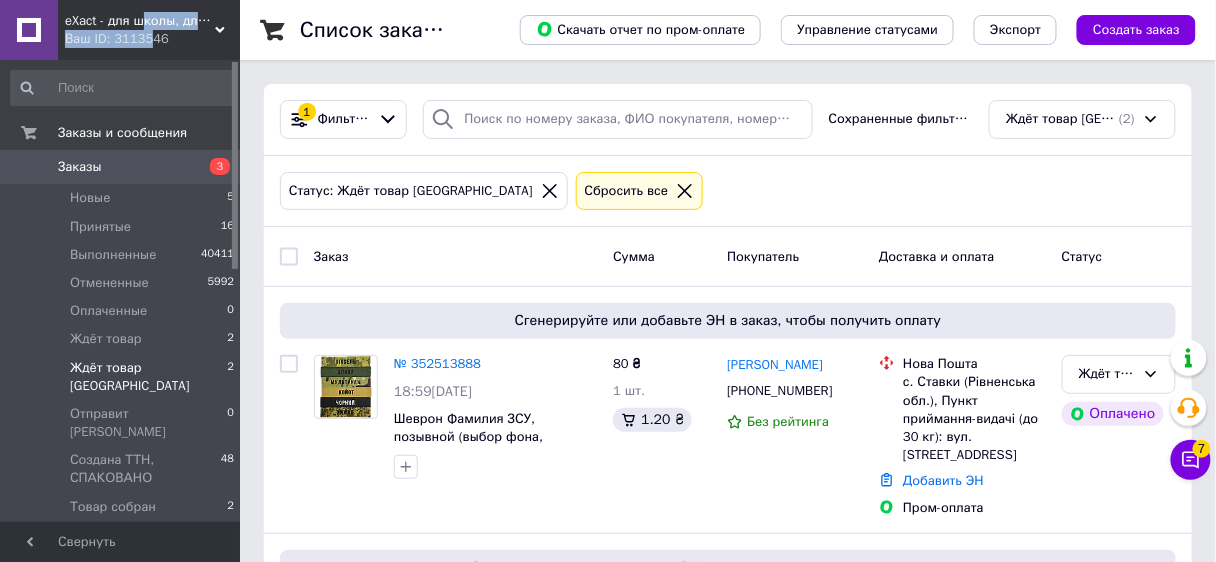 click on "eXact - для школы, для офиса, для творчества Ваш ID: 3113546" at bounding box center [149, 30] 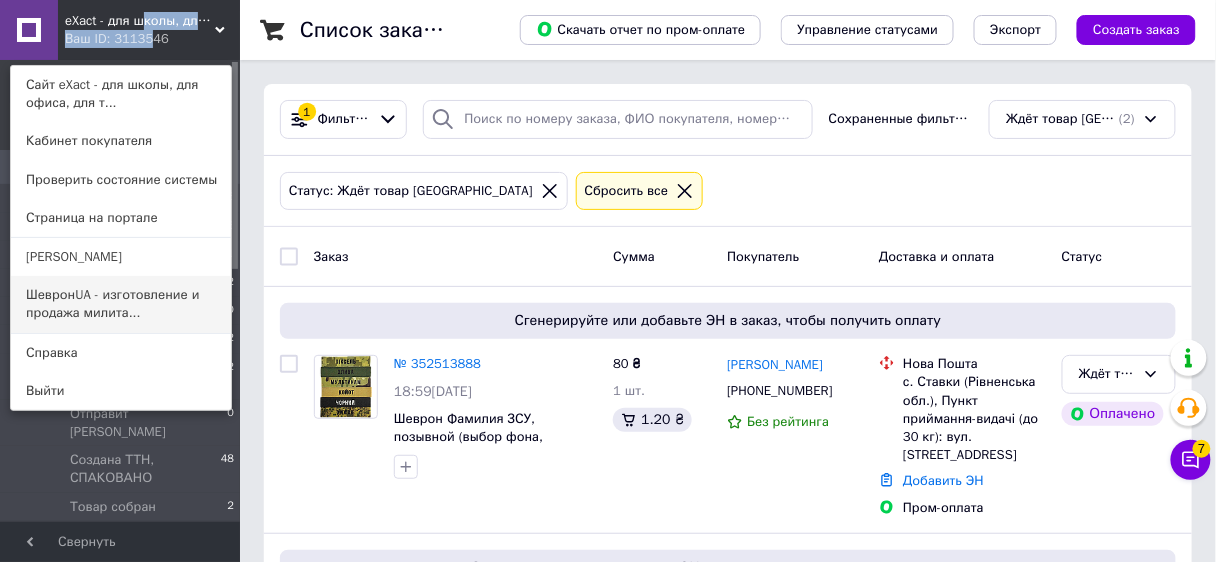 click on "ШевронUA - изготовление и продажа милита..." at bounding box center [121, 304] 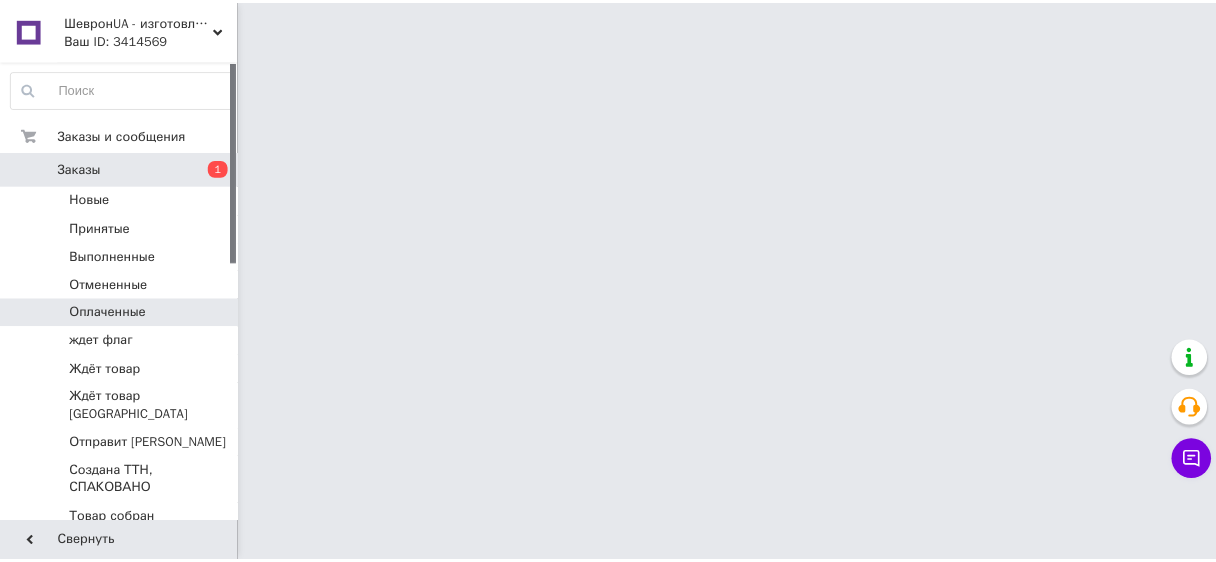 scroll, scrollTop: 0, scrollLeft: 0, axis: both 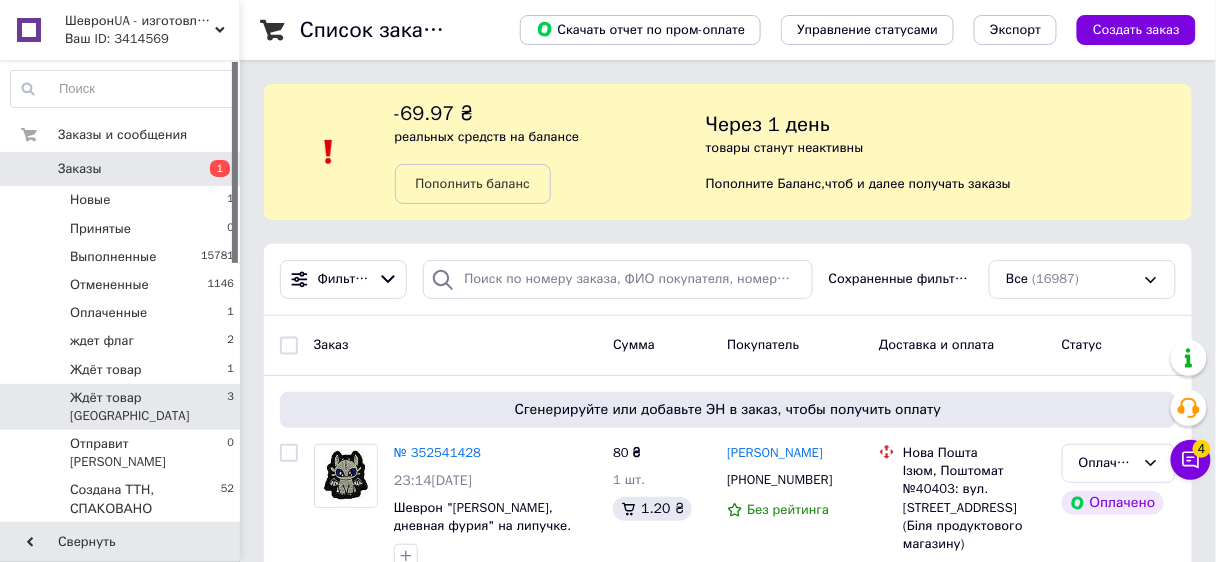 click on "Ждёт товар [GEOGRAPHIC_DATA]" at bounding box center (148, 407) 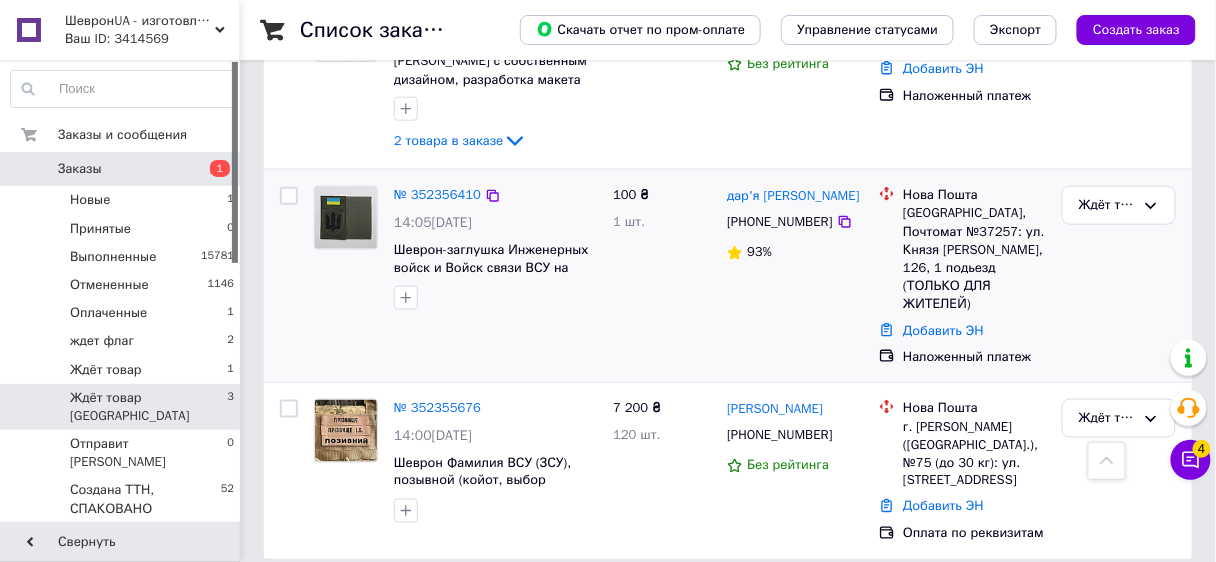 scroll, scrollTop: 386, scrollLeft: 0, axis: vertical 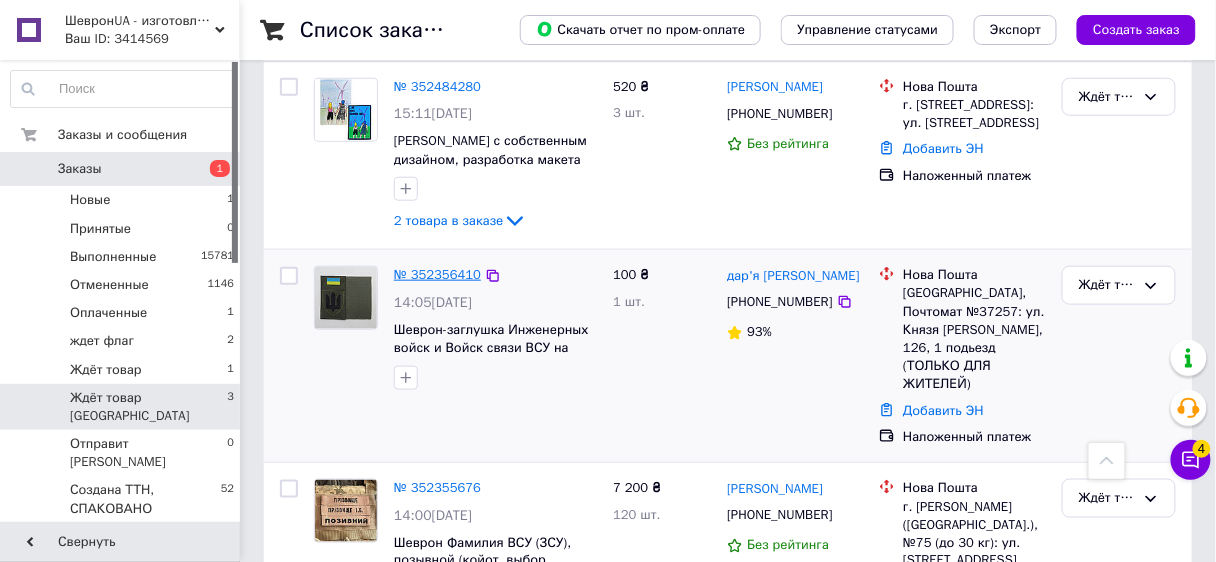 click on "№ 352356410" at bounding box center [437, 274] 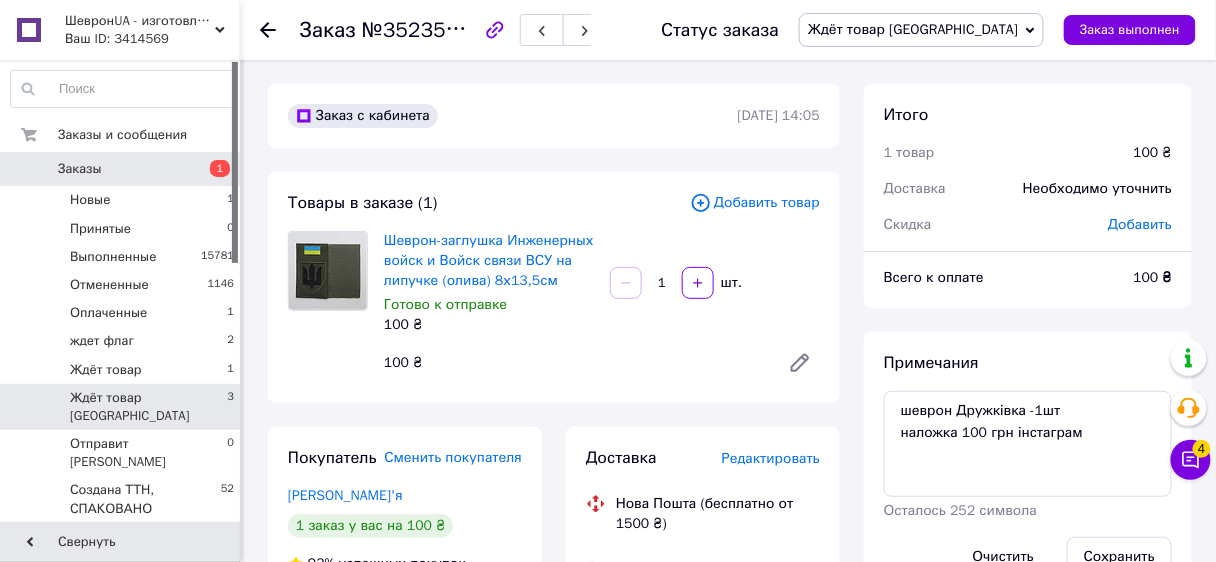 click on "Ждёт товар [GEOGRAPHIC_DATA]" at bounding box center [148, 407] 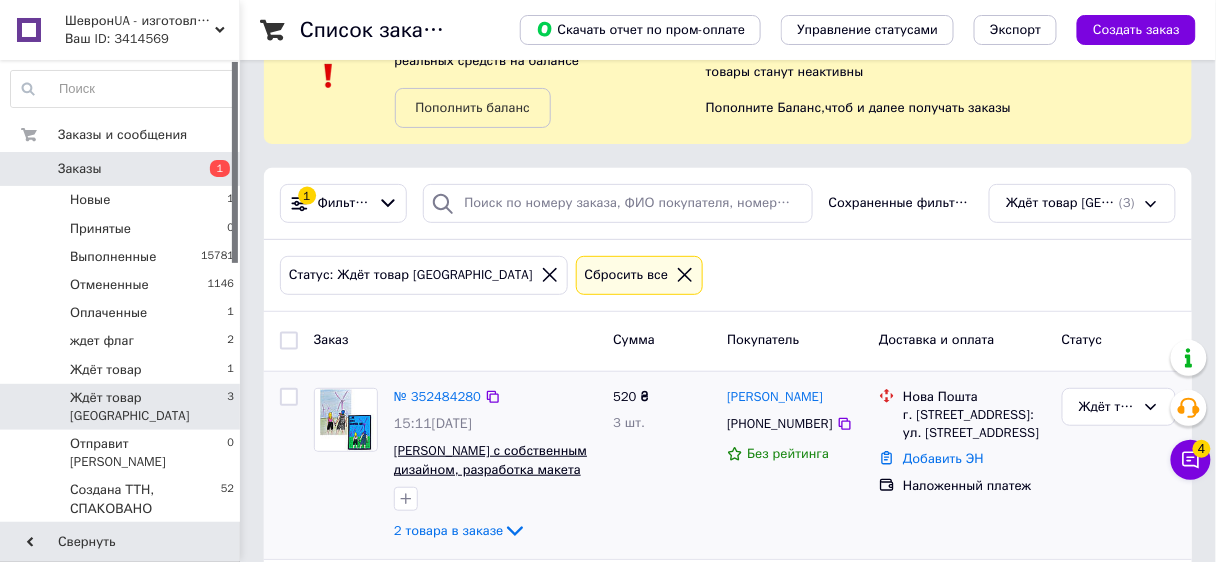 scroll, scrollTop: 160, scrollLeft: 0, axis: vertical 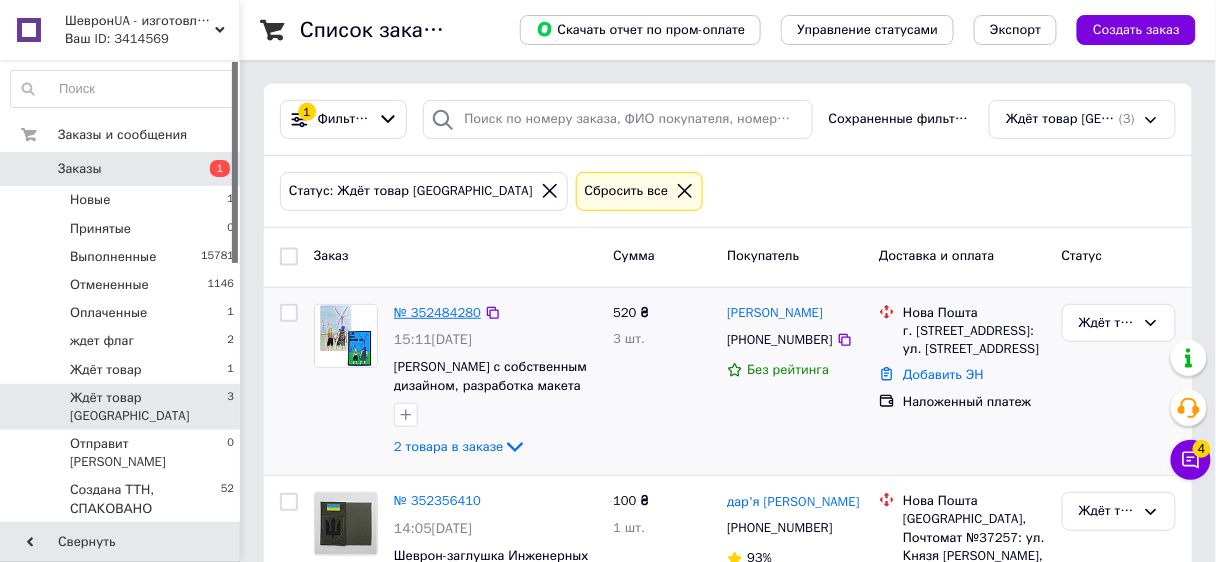 click on "№ 352484280" at bounding box center (437, 312) 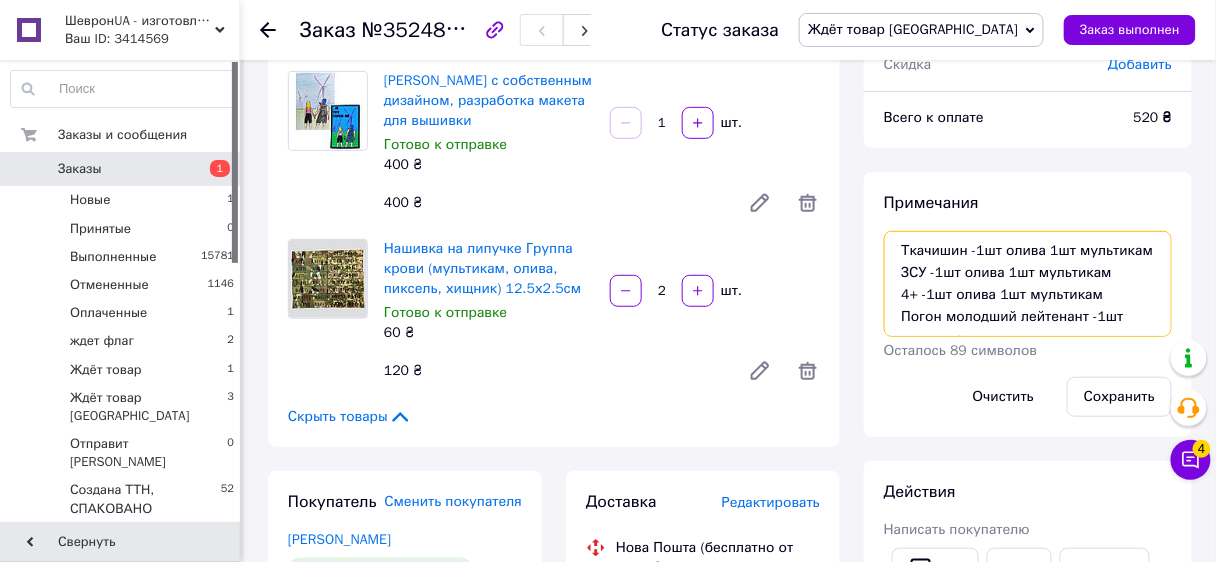 click on "Ткачишин -1шт олива 1шт мультикам
ЗСУ -1шт олива 1шт мультикам
4+ -1шт олива 1шт мультикам
Погон молодший лейтенант -1шт мультикам
Тризуб сухопутних військ 1 шт мультикам, тризуб жовтий
Наложка 320 грн, инст" at bounding box center [1028, 284] 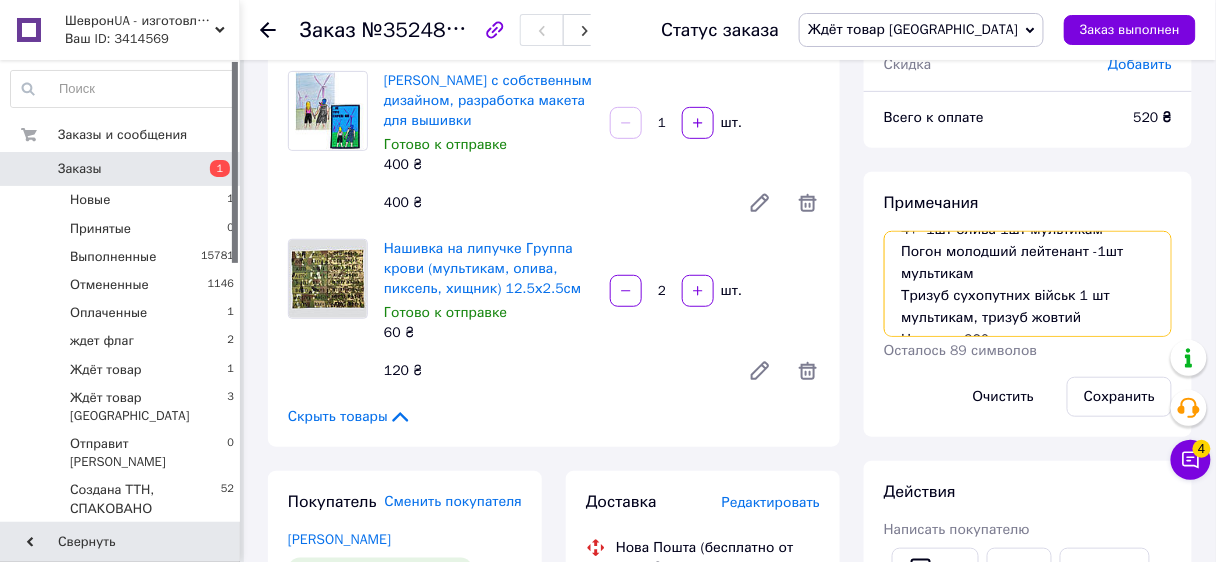 scroll, scrollTop: 86, scrollLeft: 0, axis: vertical 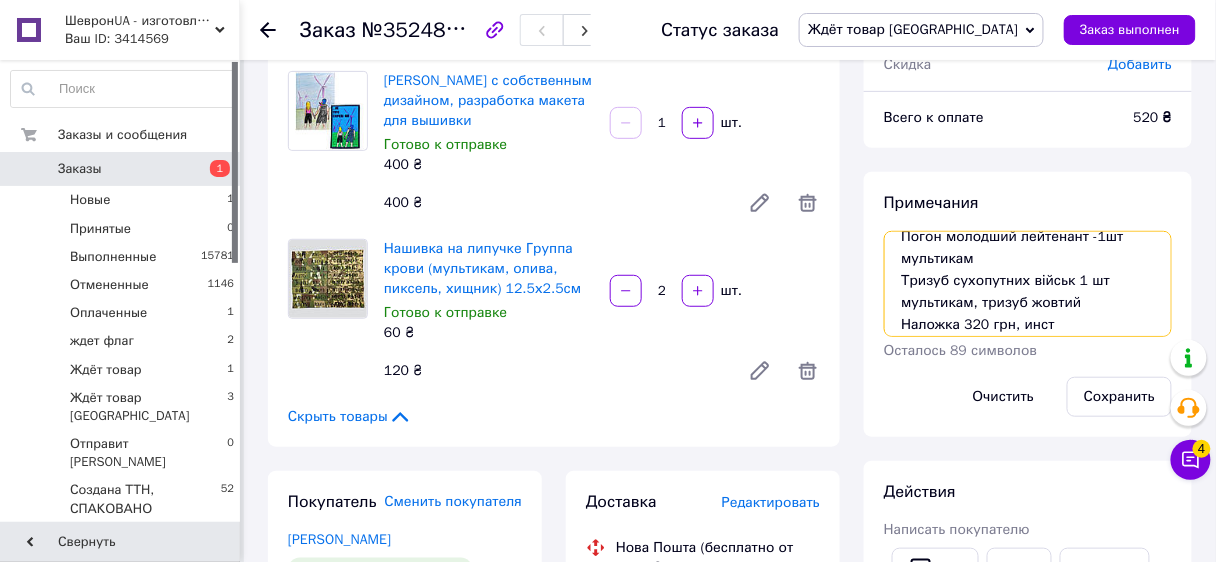 click on "Ткачишин -1шт олива 1шт мультикам
ЗСУ -1шт олива 1шт мультикам
4+ -1шт олива 1шт мультикам
Погон молодший лейтенант -1шт мультикам
Тризуб сухопутних військ 1 шт мультикам, тризуб жовтий
Наложка 320 грн, инст" at bounding box center [1028, 284] 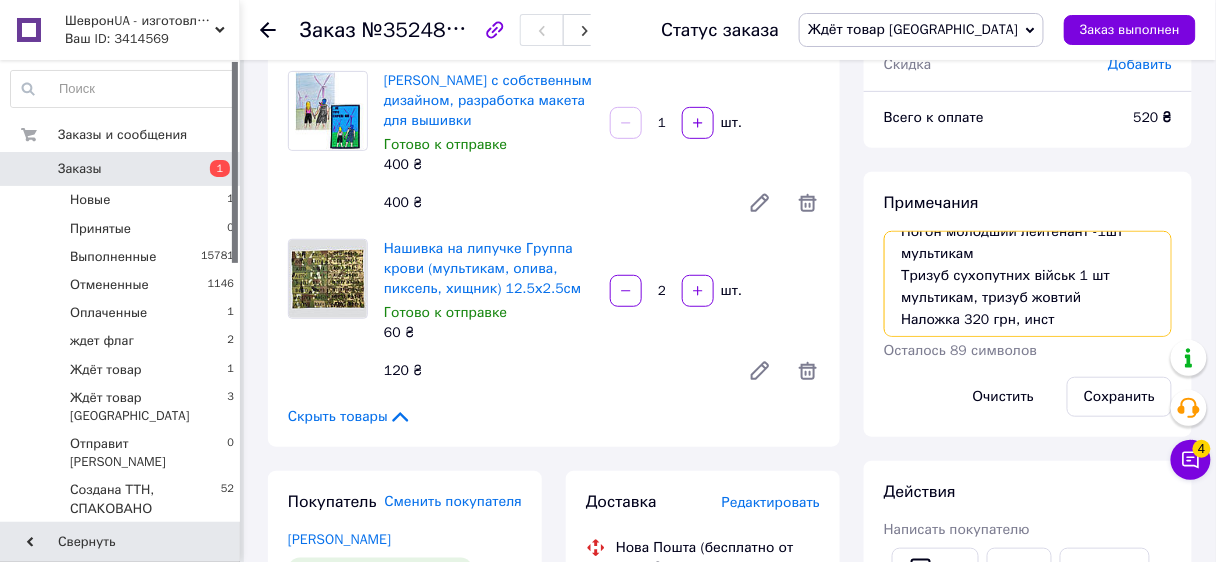 scroll, scrollTop: 86, scrollLeft: 0, axis: vertical 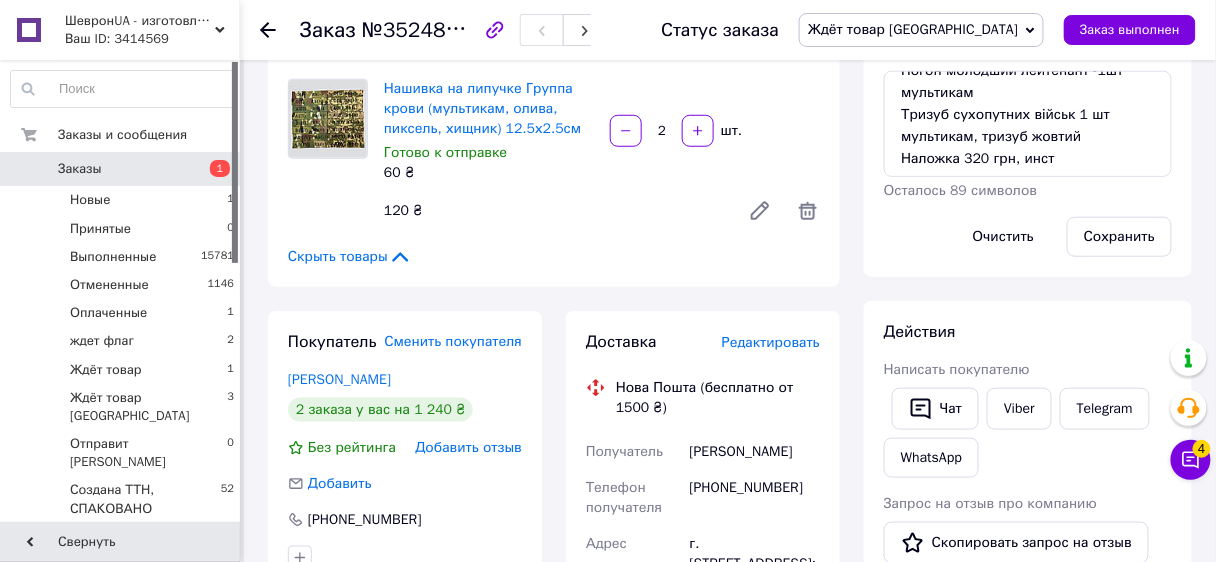 click on "Редактировать" at bounding box center [771, 342] 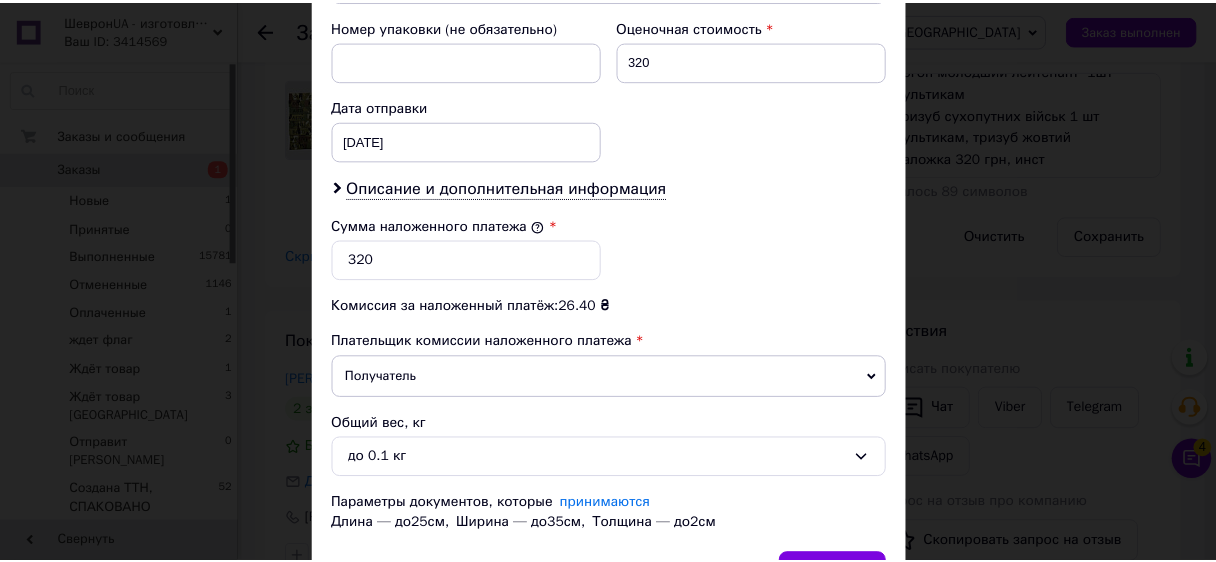 scroll, scrollTop: 880, scrollLeft: 0, axis: vertical 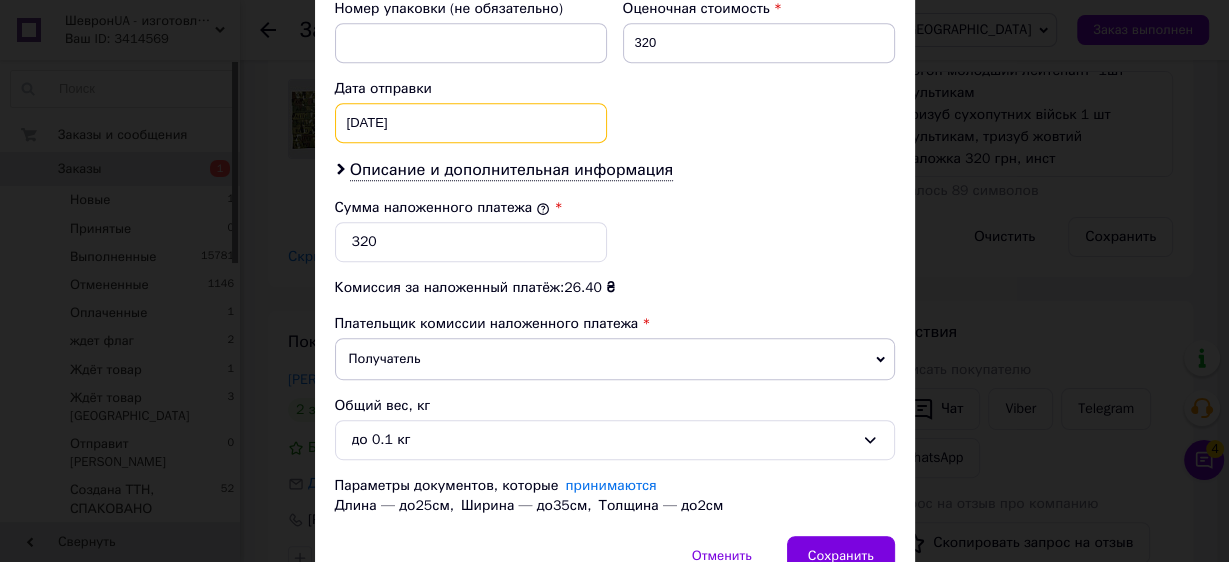 click on "[DATE] < 2025 > < Июль > Пн Вт Ср Чт Пт Сб Вс 30 1 2 3 4 5 6 7 8 9 10 11 12 13 14 15 16 17 18 19 20 21 22 23 24 25 26 27 28 29 30 31 1 2 3 4 5 6 7 8 9 10" at bounding box center (471, 123) 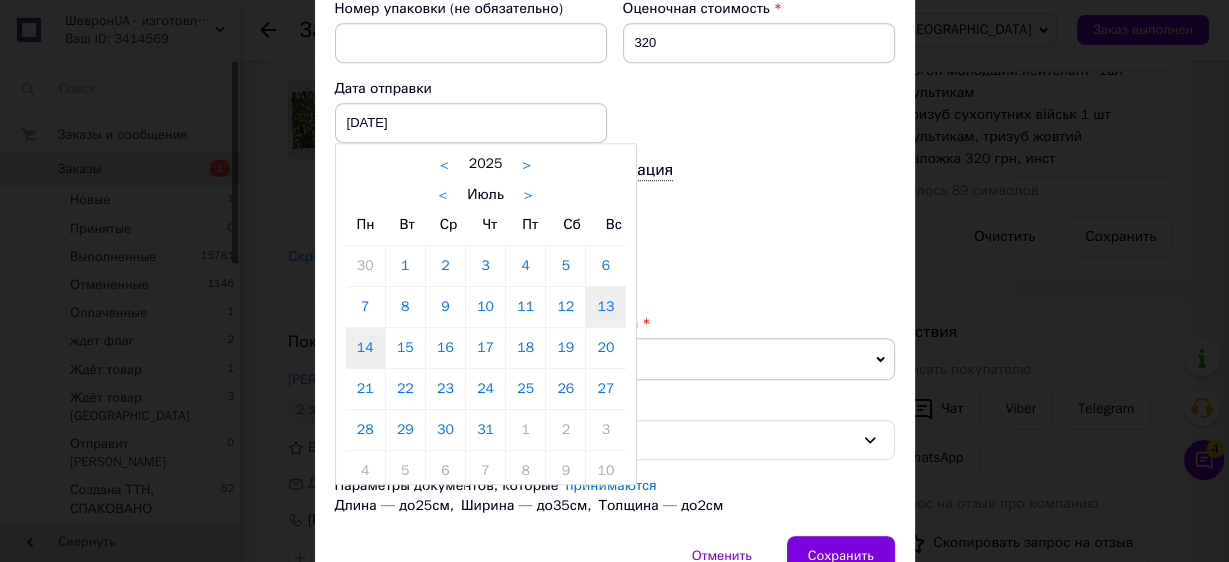 click on "14" at bounding box center (365, 348) 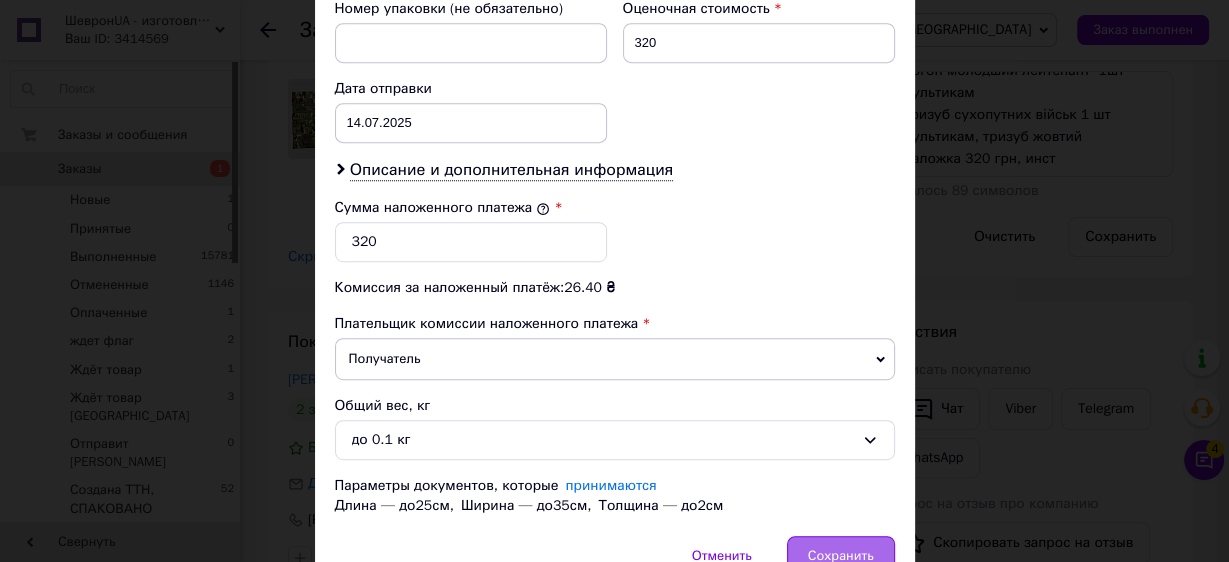 click on "Сохранить" at bounding box center (841, 556) 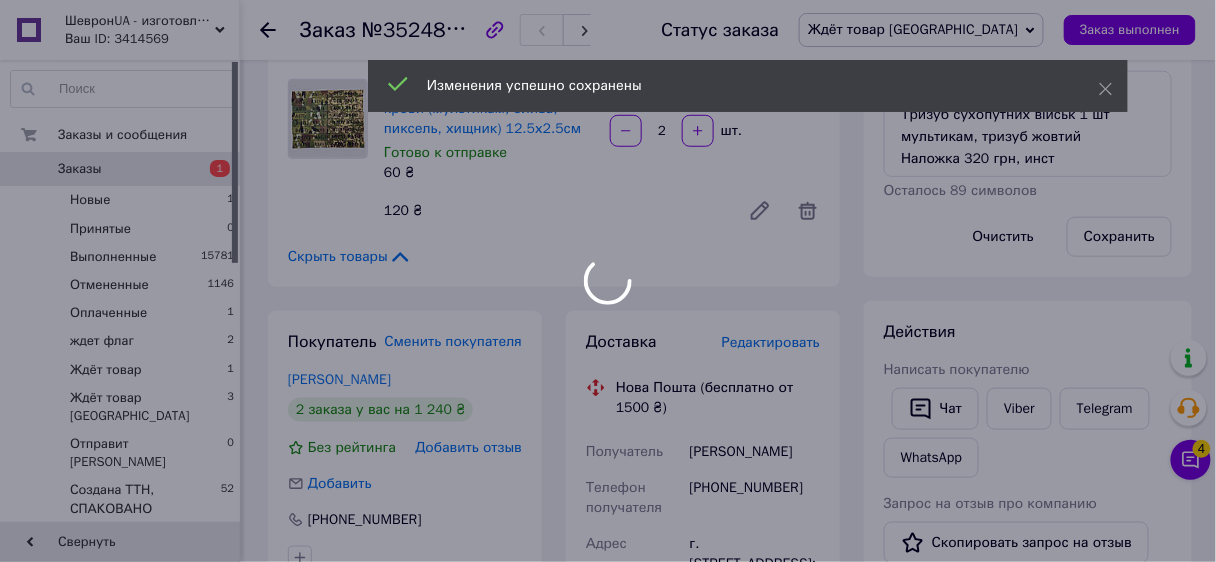 scroll, scrollTop: 87, scrollLeft: 0, axis: vertical 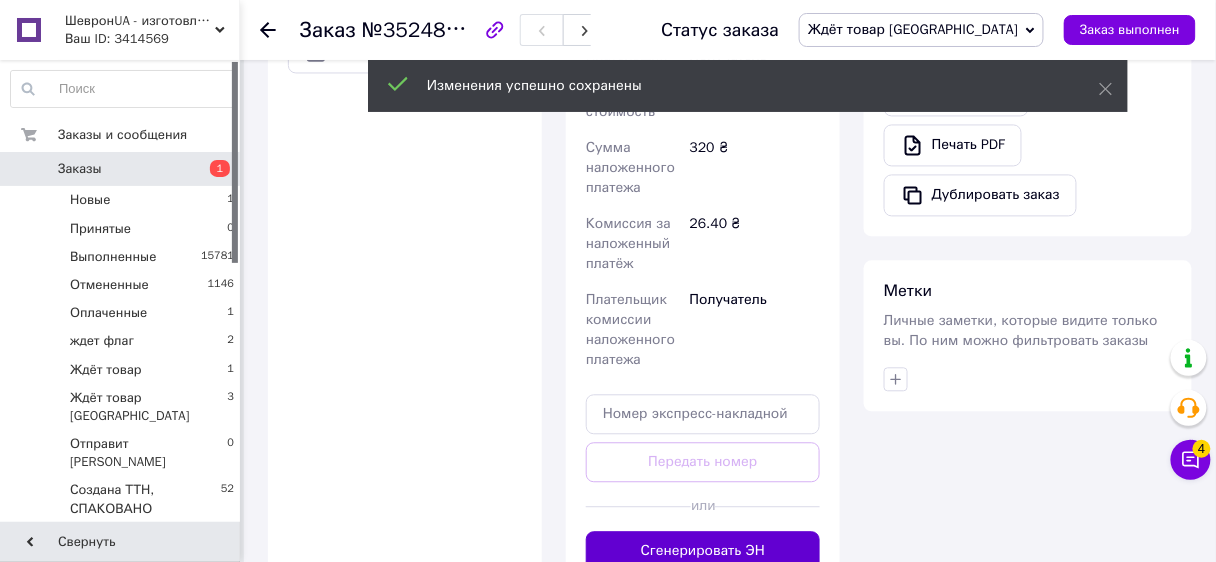 click on "Сгенерировать ЭН" at bounding box center [703, 551] 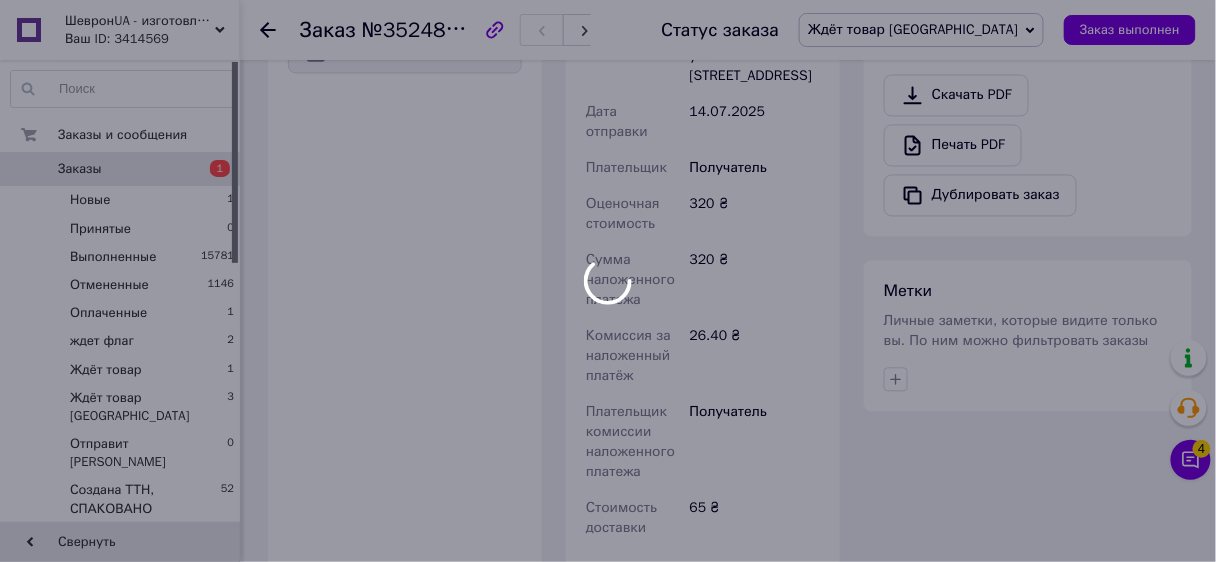 scroll, scrollTop: 135, scrollLeft: 0, axis: vertical 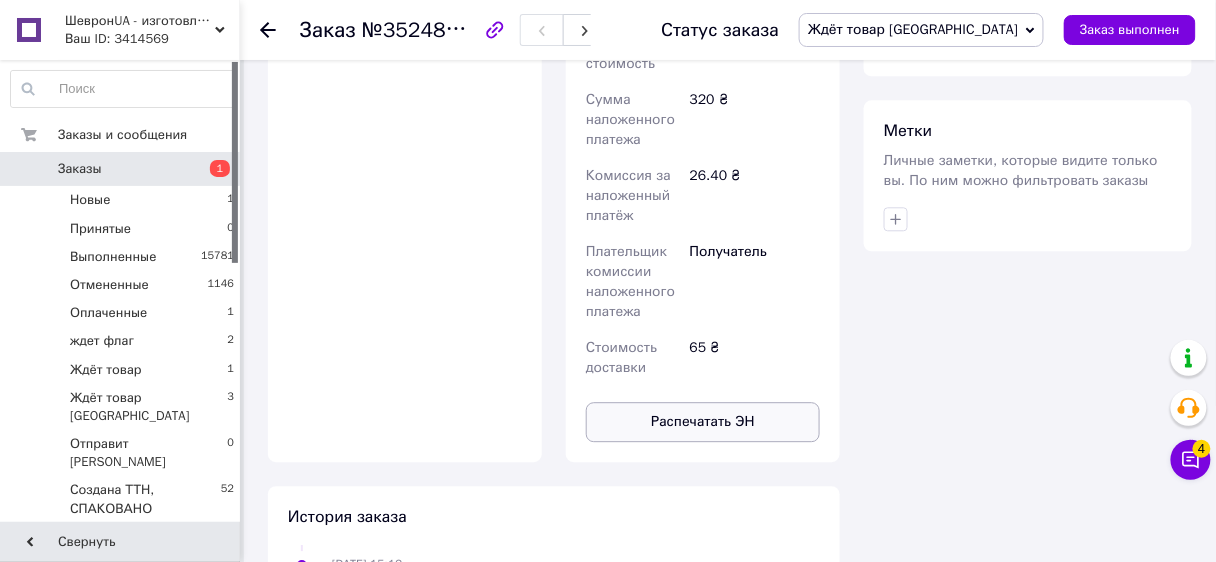 click on "Распечатать ЭН" at bounding box center [703, 422] 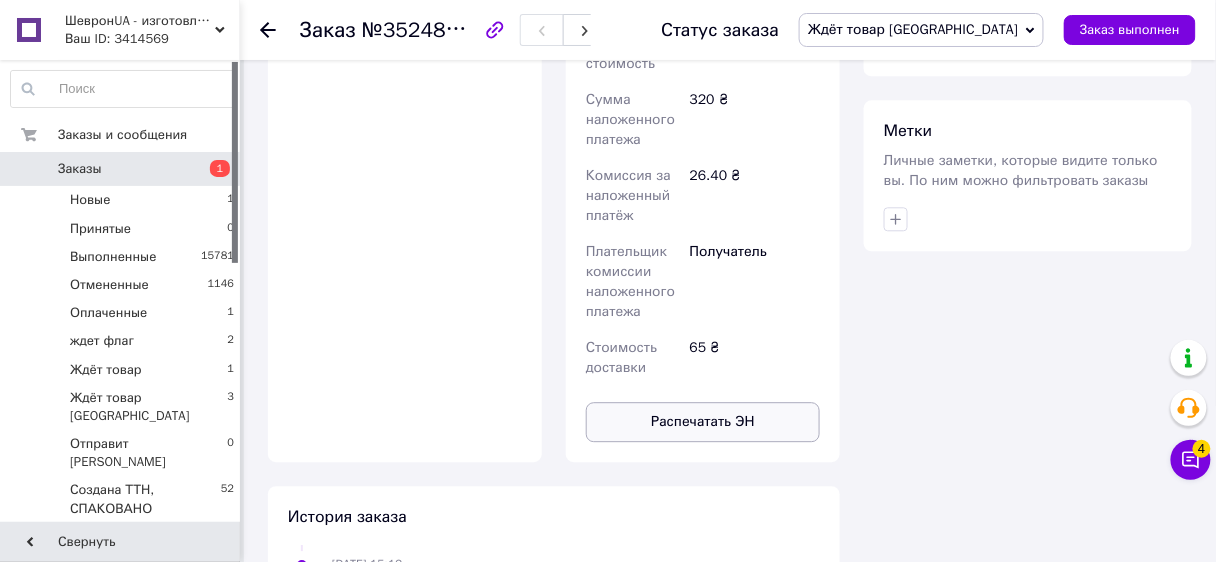click on "Распечатать ЭН" at bounding box center (703, 422) 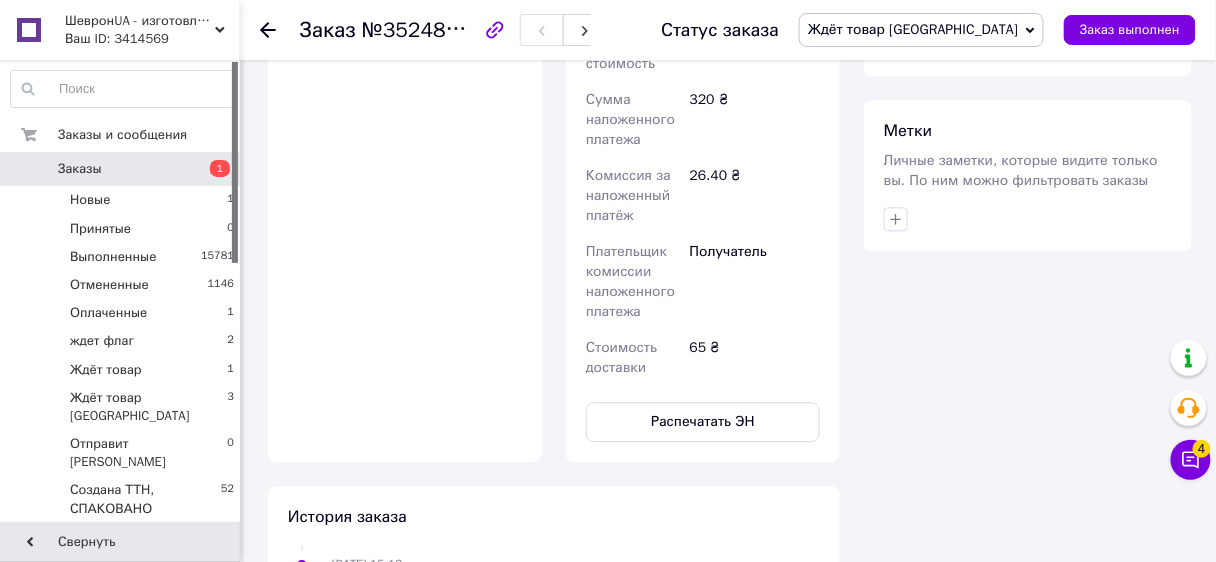 click on "Ждёт товар [GEOGRAPHIC_DATA]" at bounding box center (913, 29) 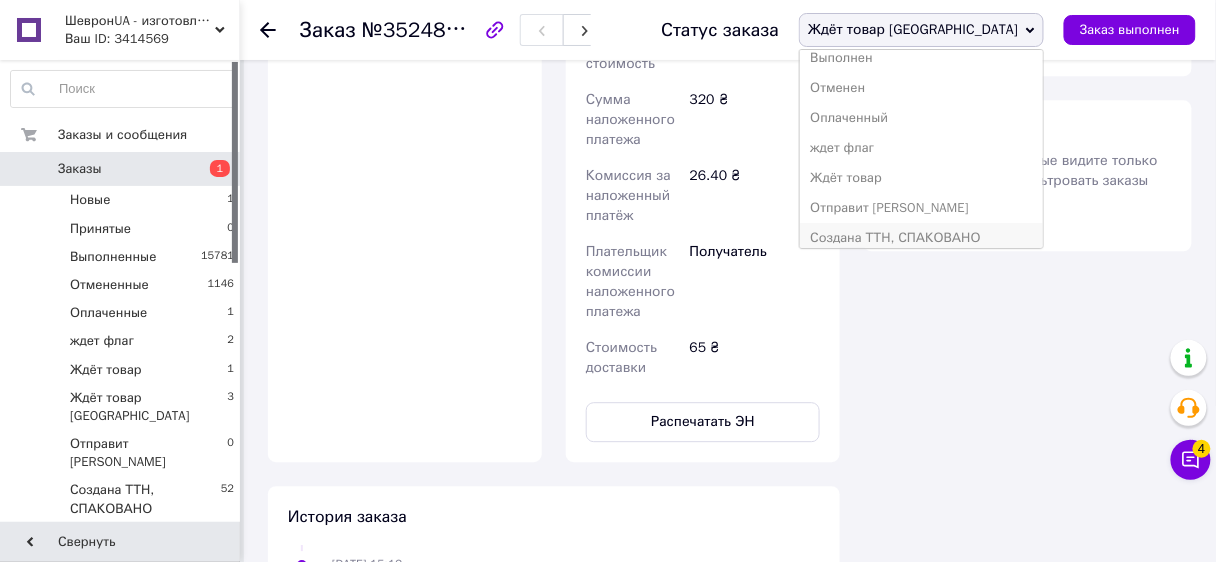 scroll, scrollTop: 81, scrollLeft: 0, axis: vertical 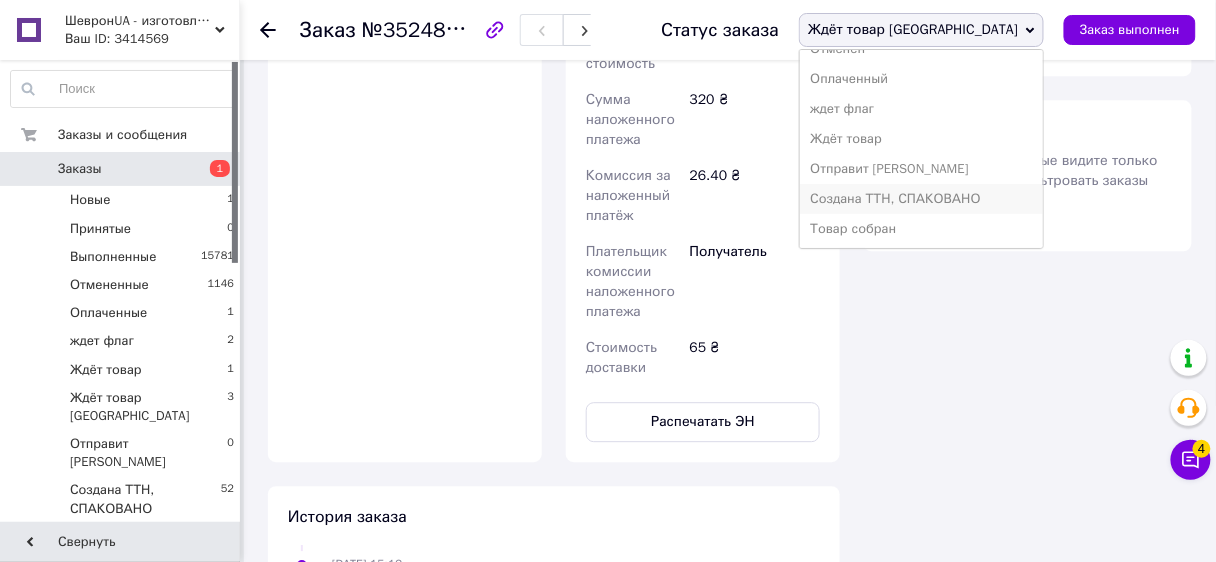 click on "Создана ТТН, СПАКОВАНО" at bounding box center [921, 199] 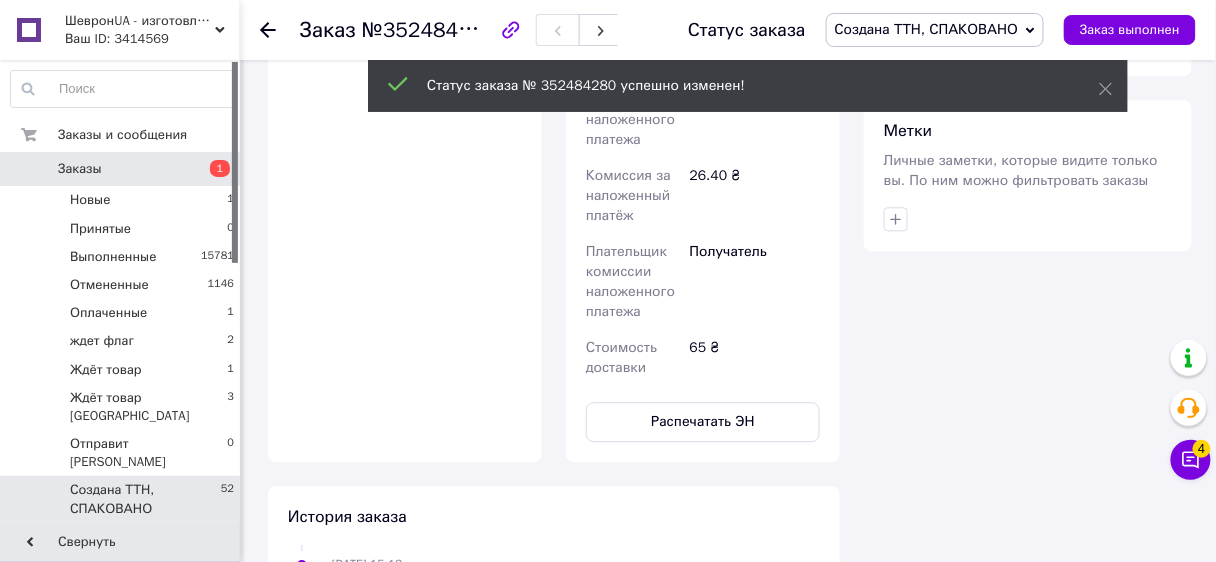 scroll, scrollTop: 183, scrollLeft: 0, axis: vertical 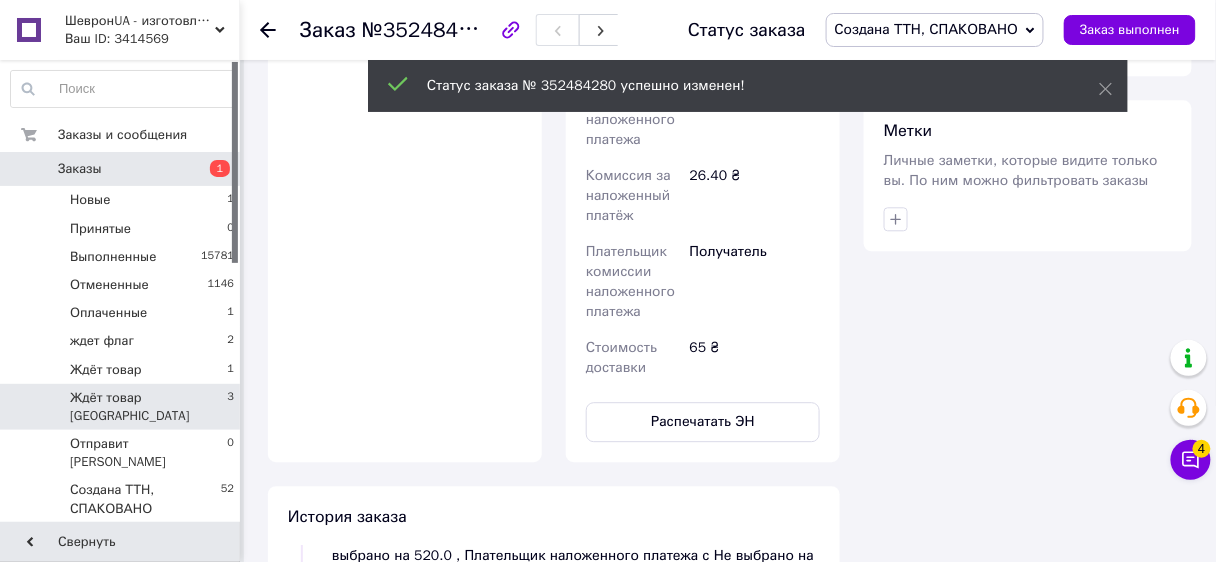 click on "Ждёт товар [GEOGRAPHIC_DATA]" at bounding box center [148, 407] 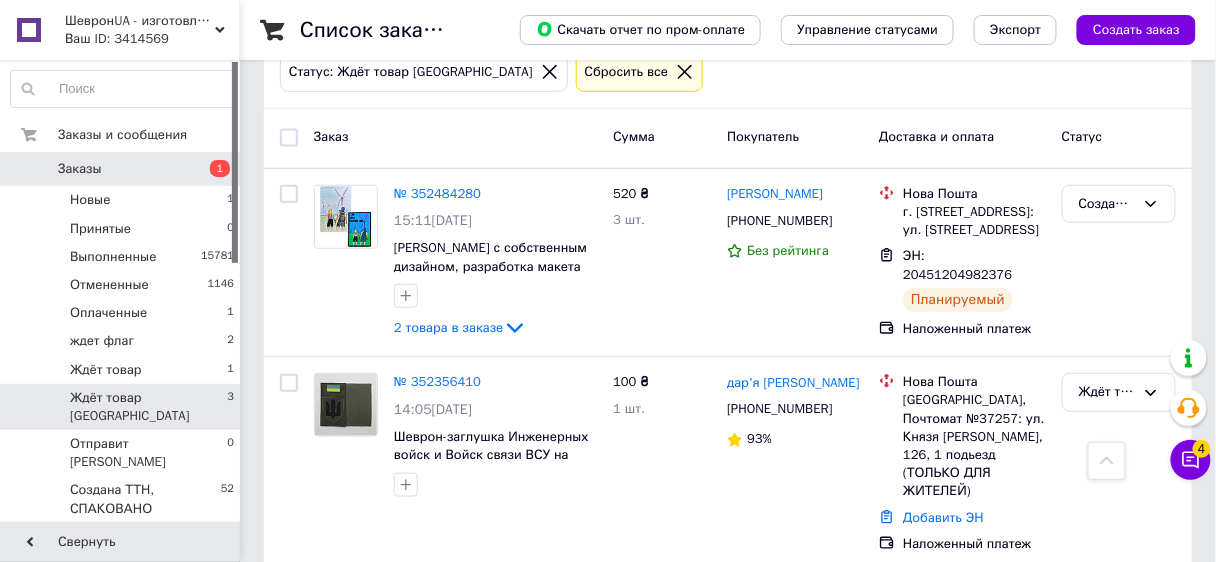 scroll, scrollTop: 146, scrollLeft: 0, axis: vertical 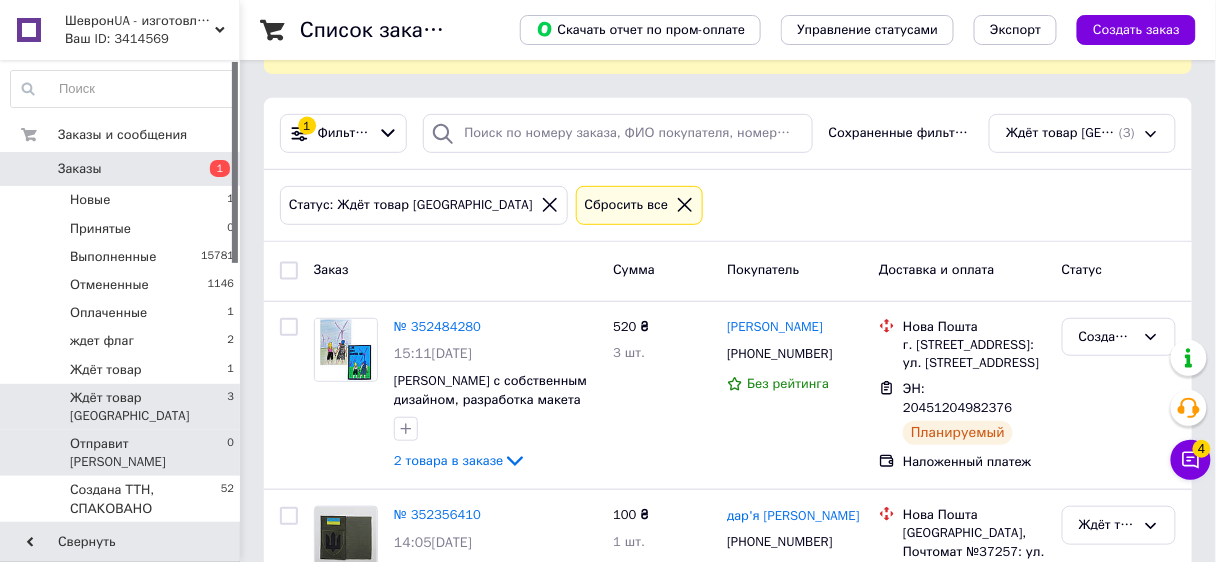 click on "Отправит [PERSON_NAME]" at bounding box center (148, 453) 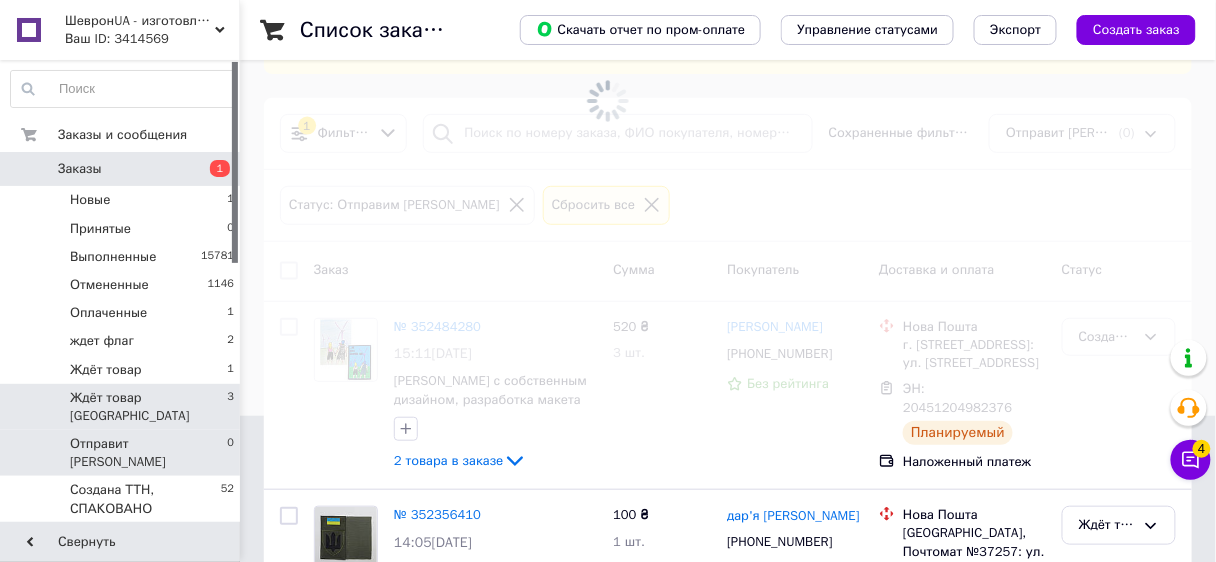 scroll, scrollTop: 0, scrollLeft: 0, axis: both 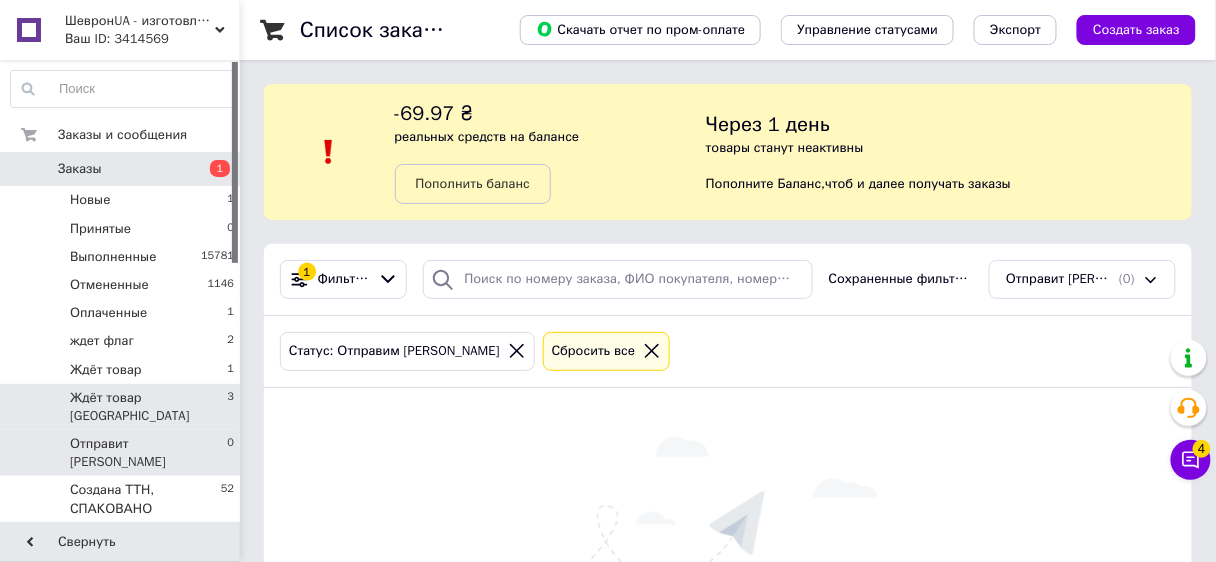 click on "Ждёт товар [GEOGRAPHIC_DATA]" at bounding box center [148, 407] 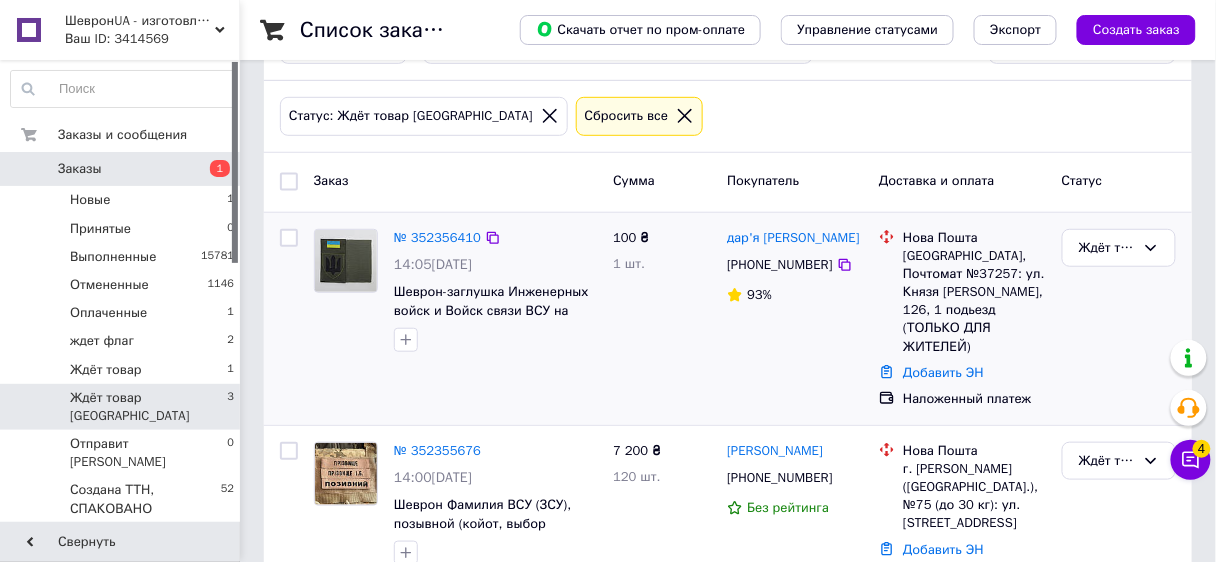 scroll, scrollTop: 277, scrollLeft: 0, axis: vertical 